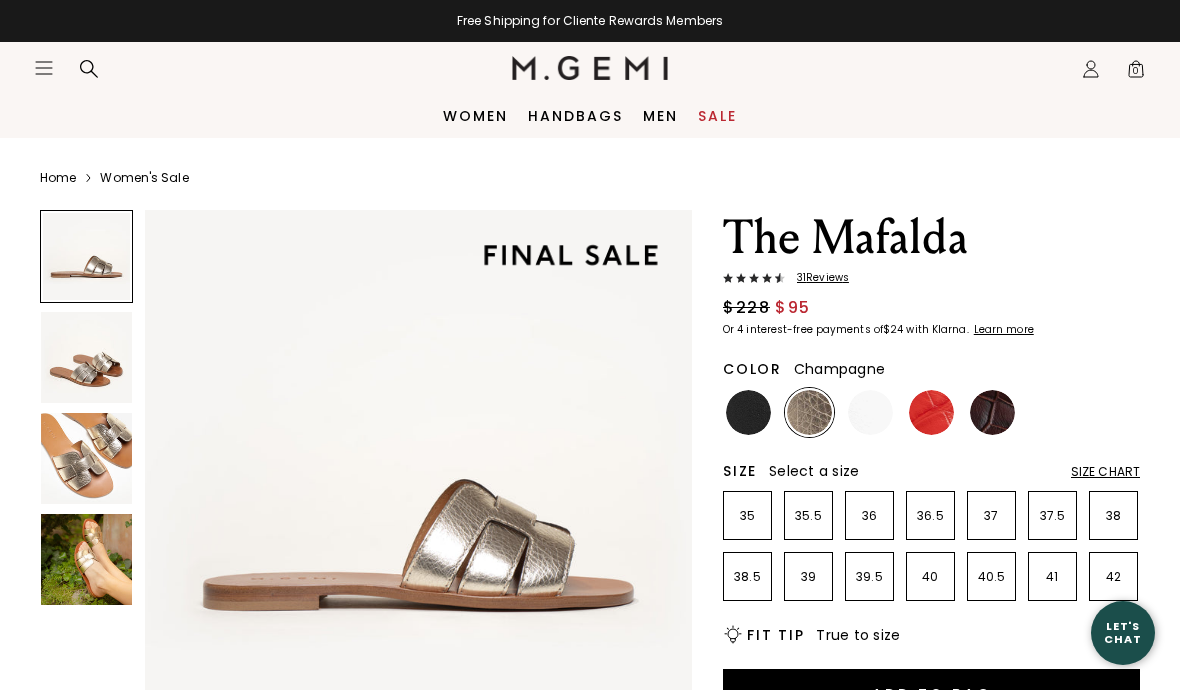 scroll, scrollTop: 0, scrollLeft: 0, axis: both 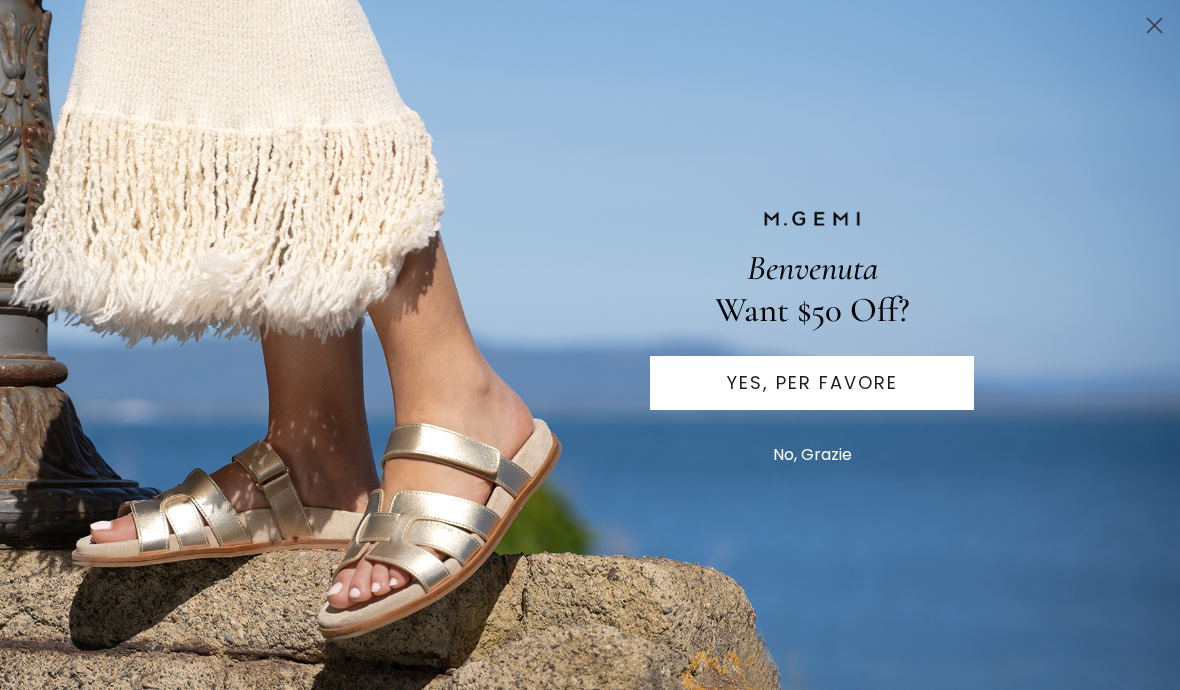 click on "No, Grazie" at bounding box center (812, 455) 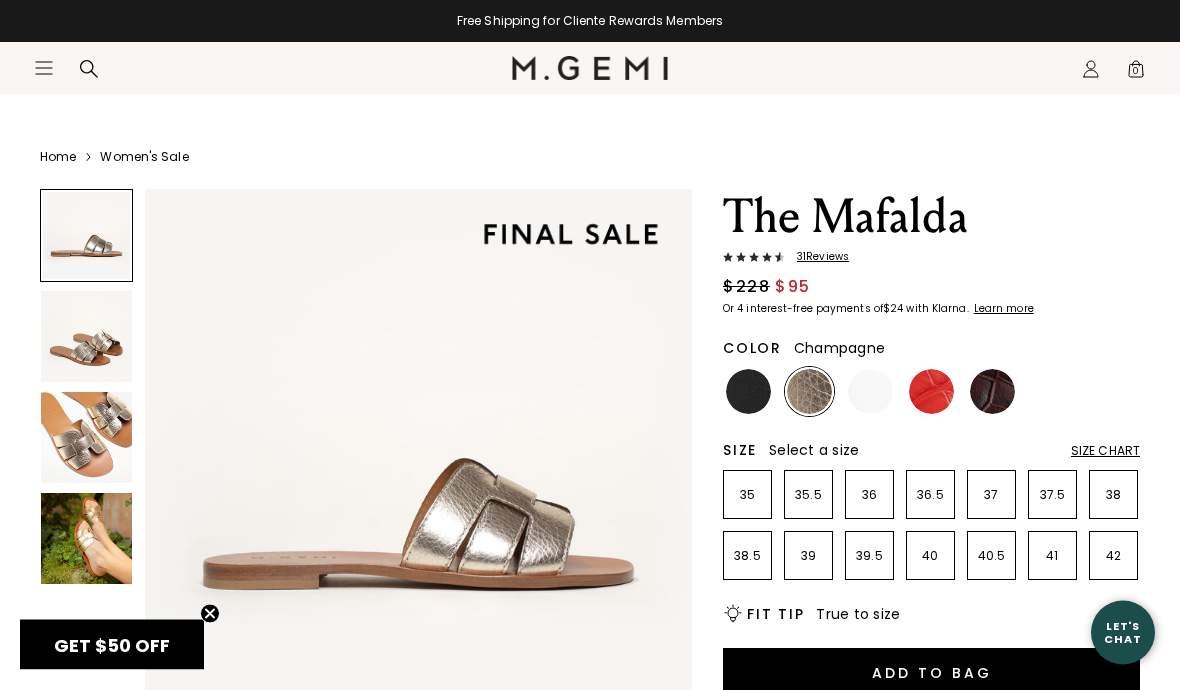 scroll, scrollTop: 21, scrollLeft: 0, axis: vertical 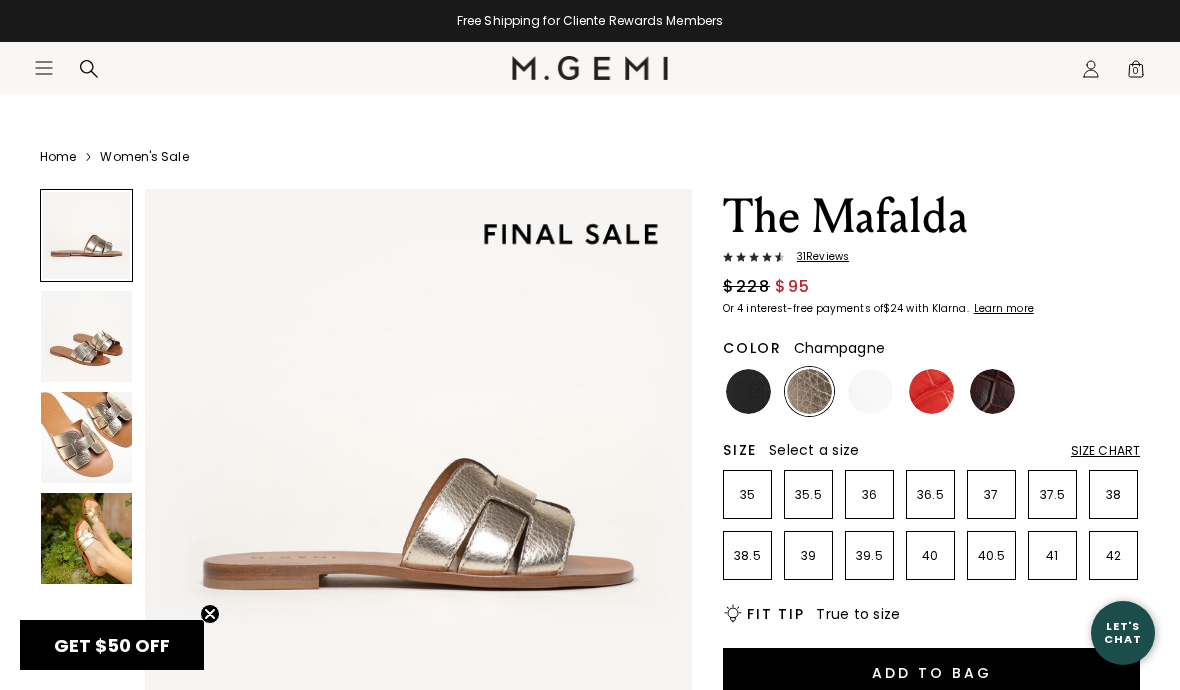 click at bounding box center (86, 437) 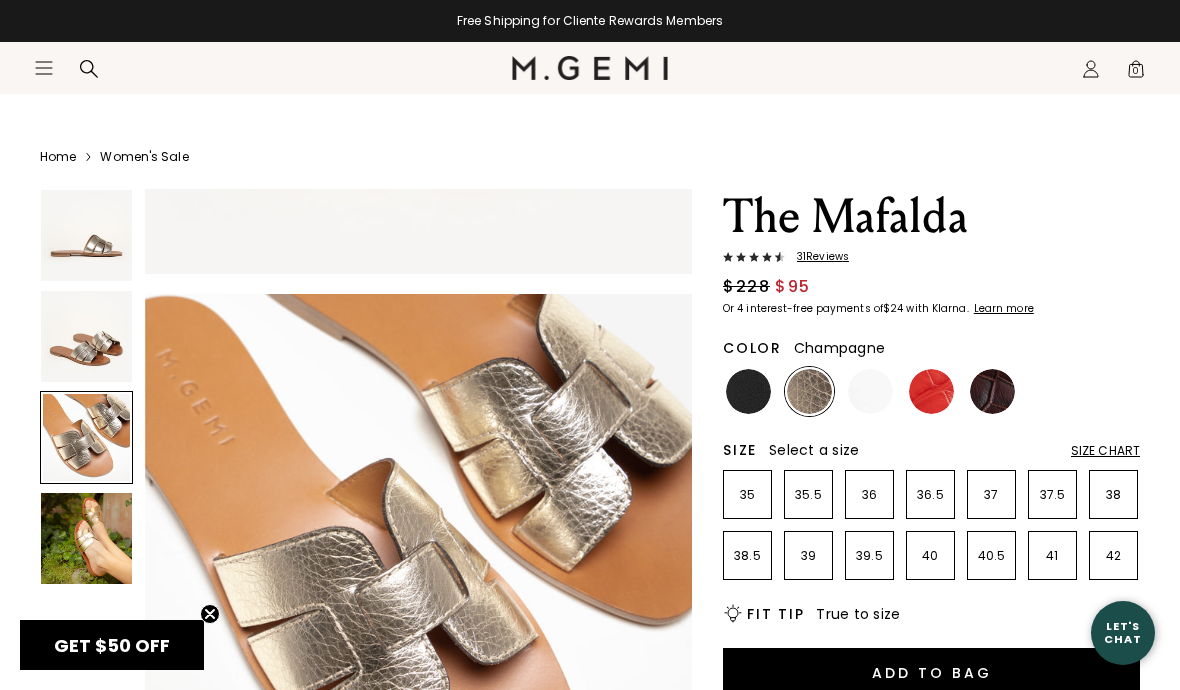 scroll, scrollTop: 1134, scrollLeft: 0, axis: vertical 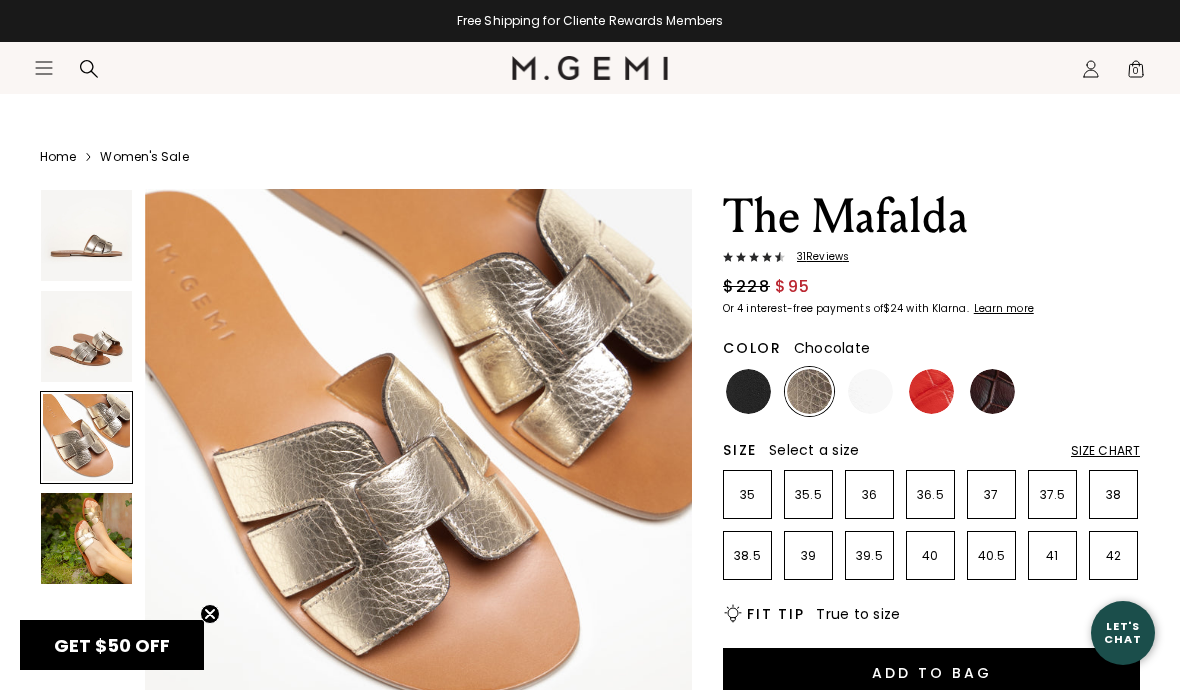 click at bounding box center (992, 391) 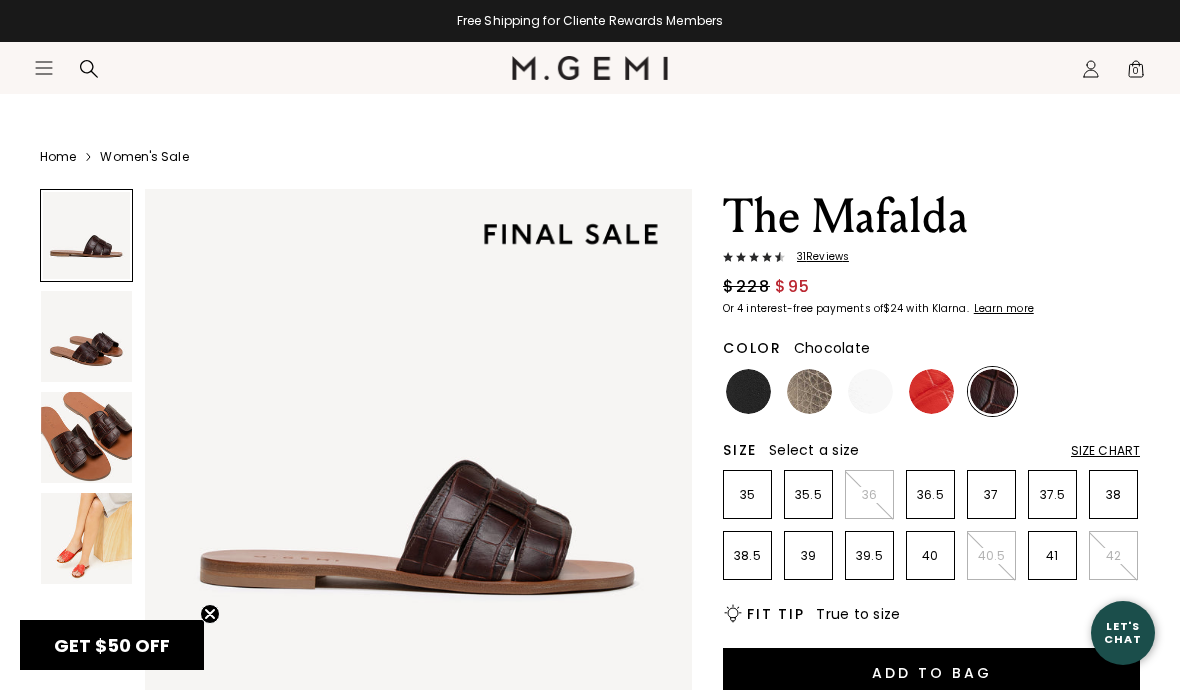 scroll, scrollTop: 0, scrollLeft: 0, axis: both 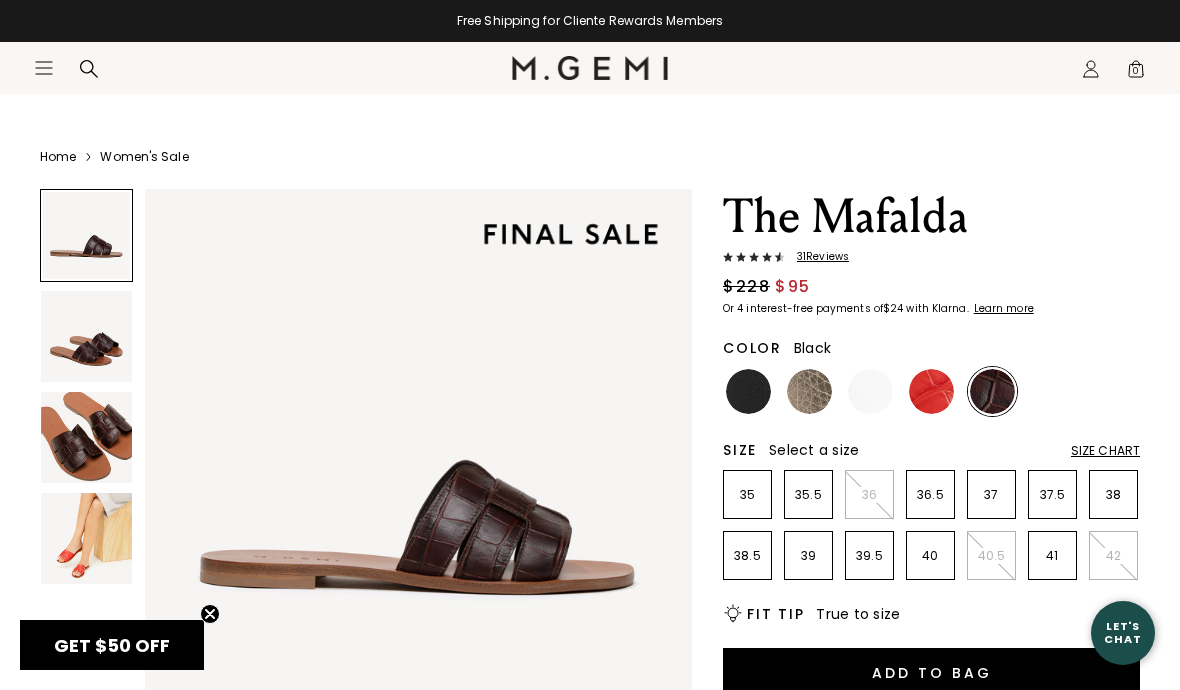 click at bounding box center [748, 391] 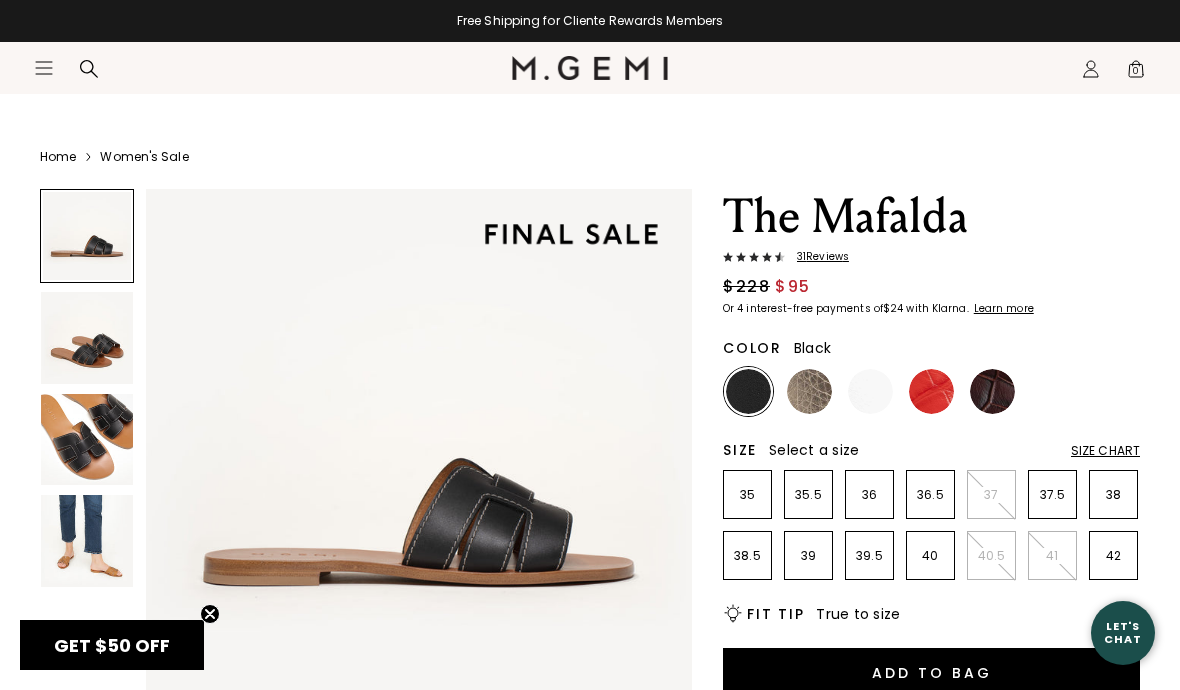 scroll, scrollTop: 0, scrollLeft: 0, axis: both 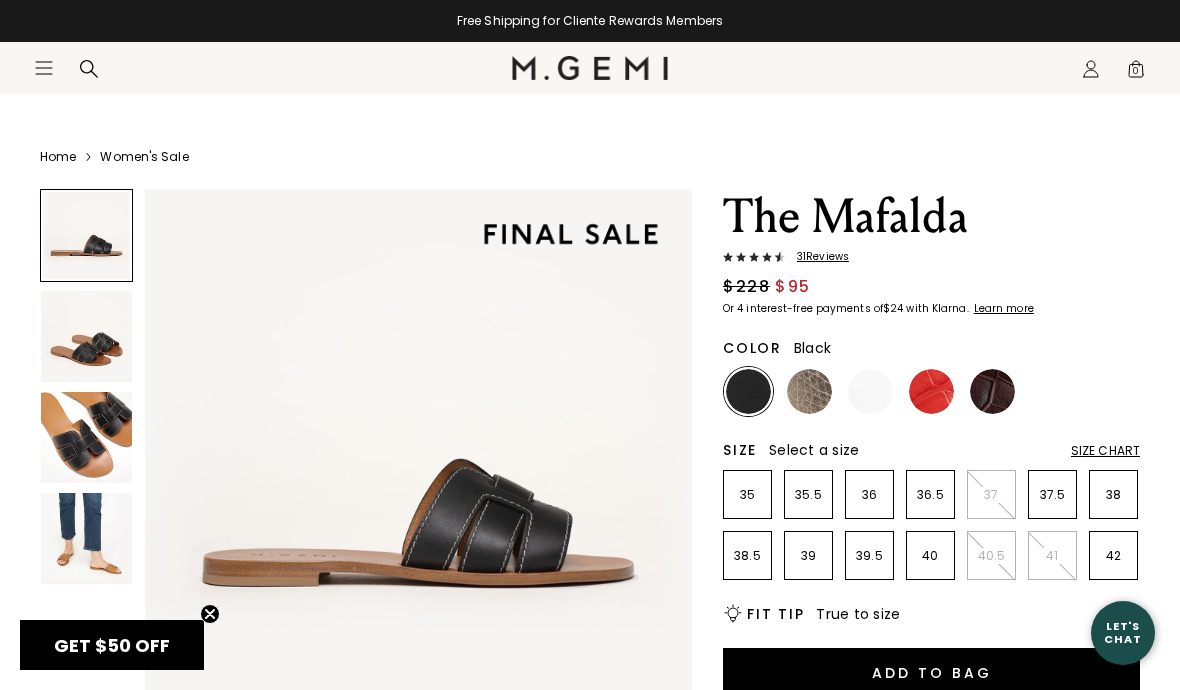 click at bounding box center [809, 391] 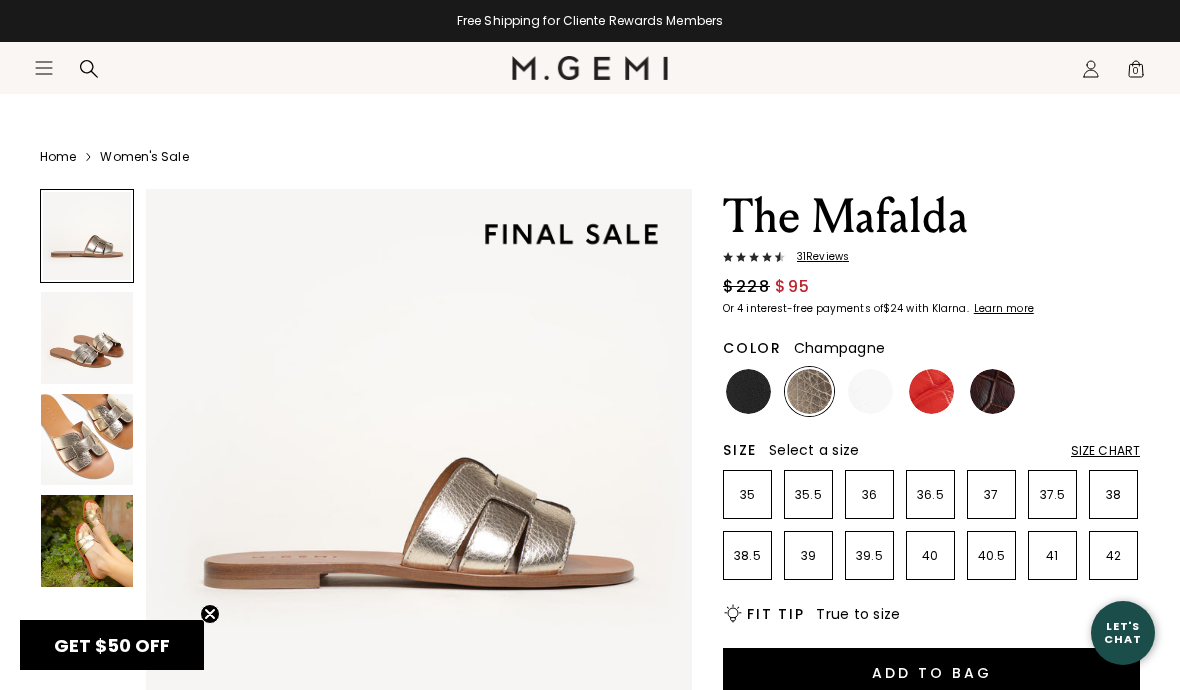 scroll, scrollTop: 0, scrollLeft: 0, axis: both 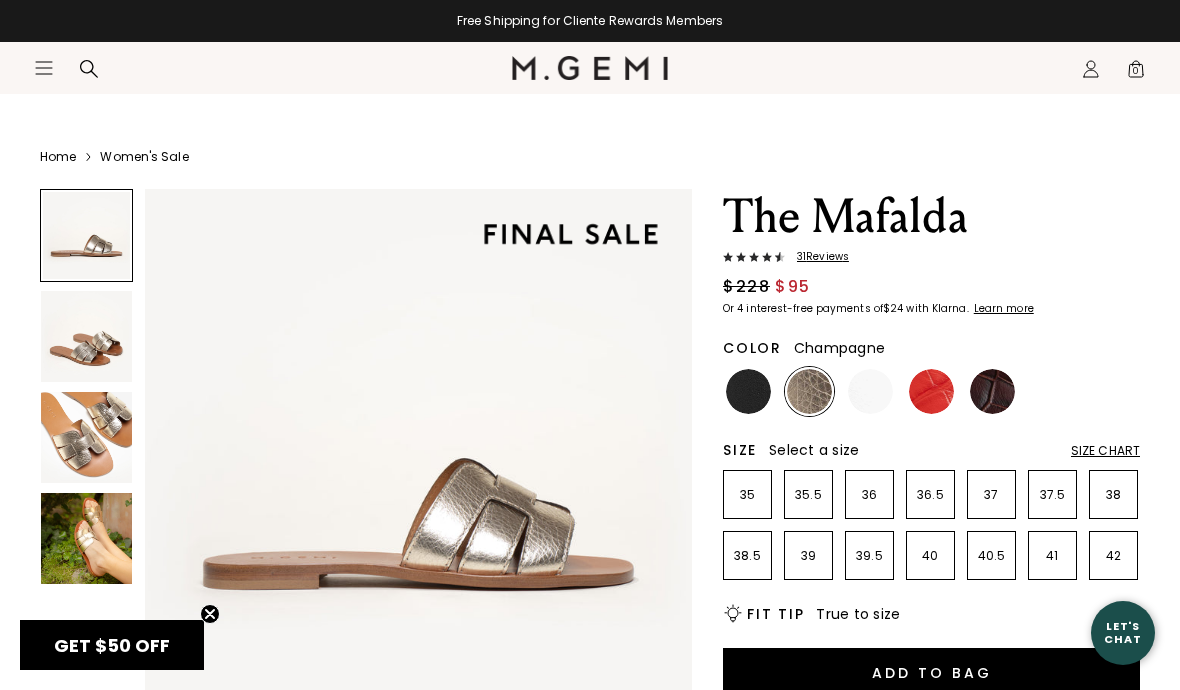click on "Fit Tip" at bounding box center (775, 614) 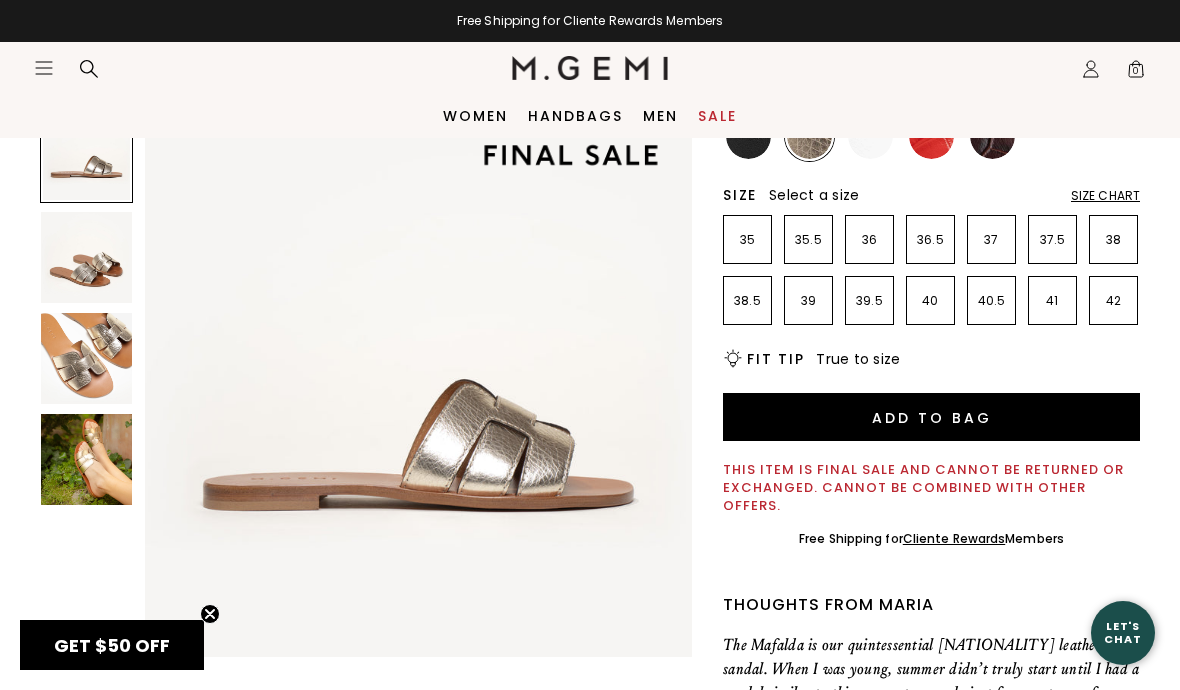 scroll, scrollTop: 277, scrollLeft: 0, axis: vertical 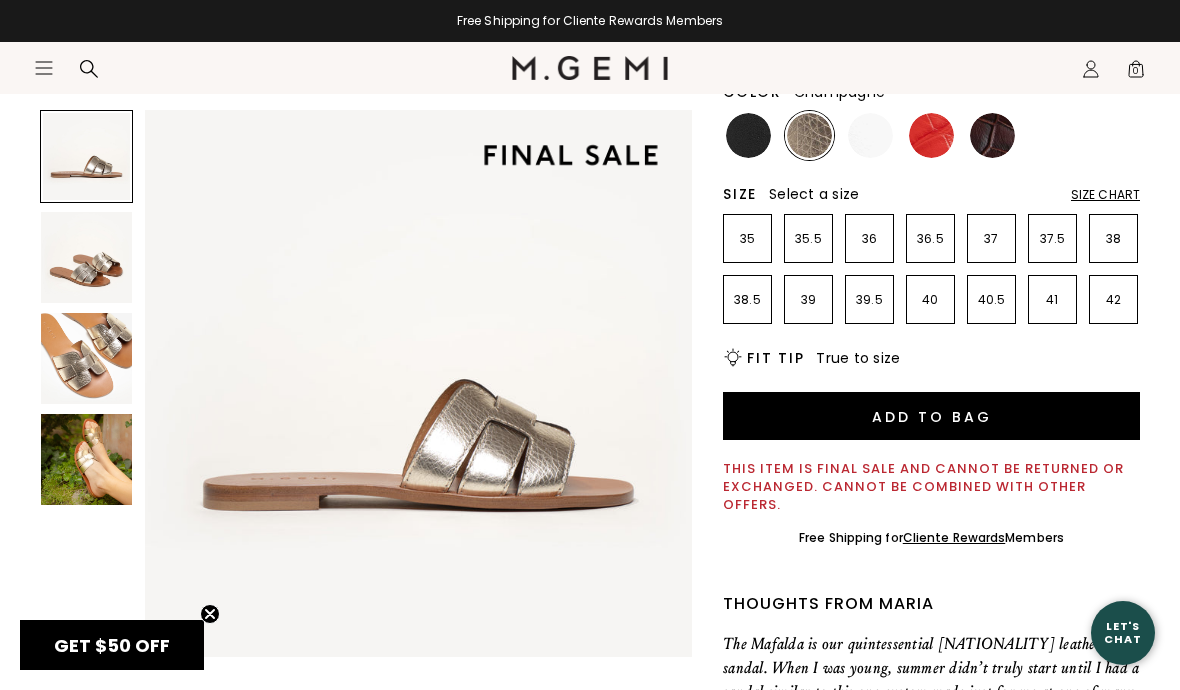 click at bounding box center [86, 459] 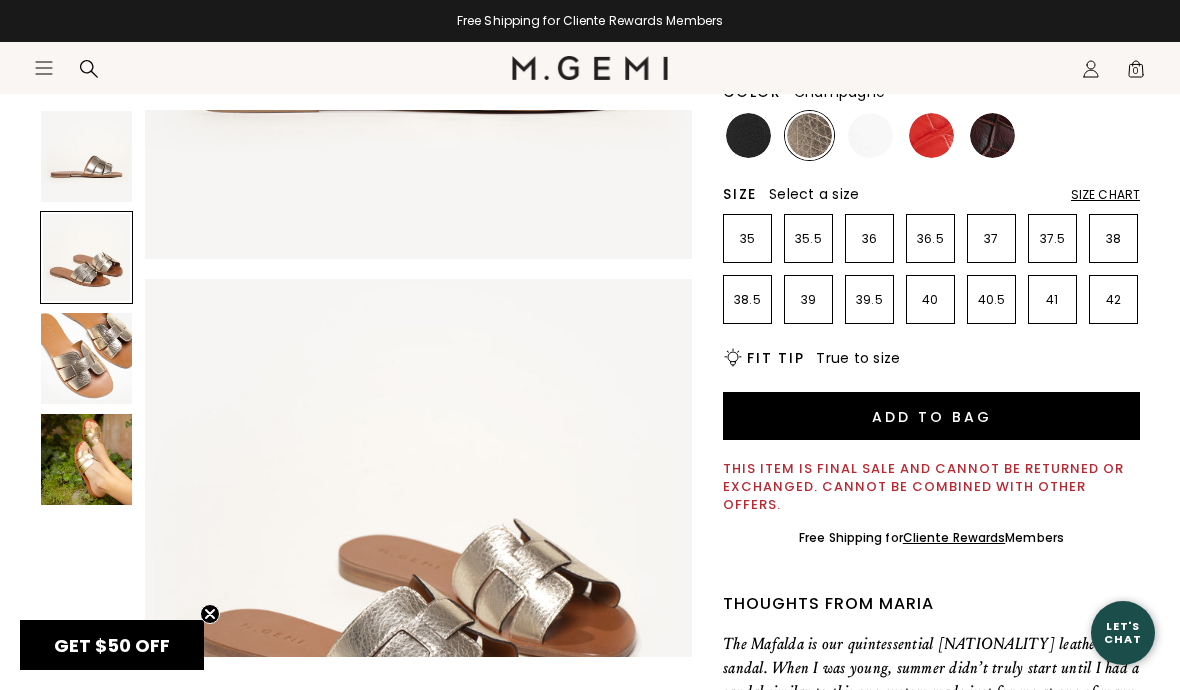 scroll, scrollTop: 398, scrollLeft: 0, axis: vertical 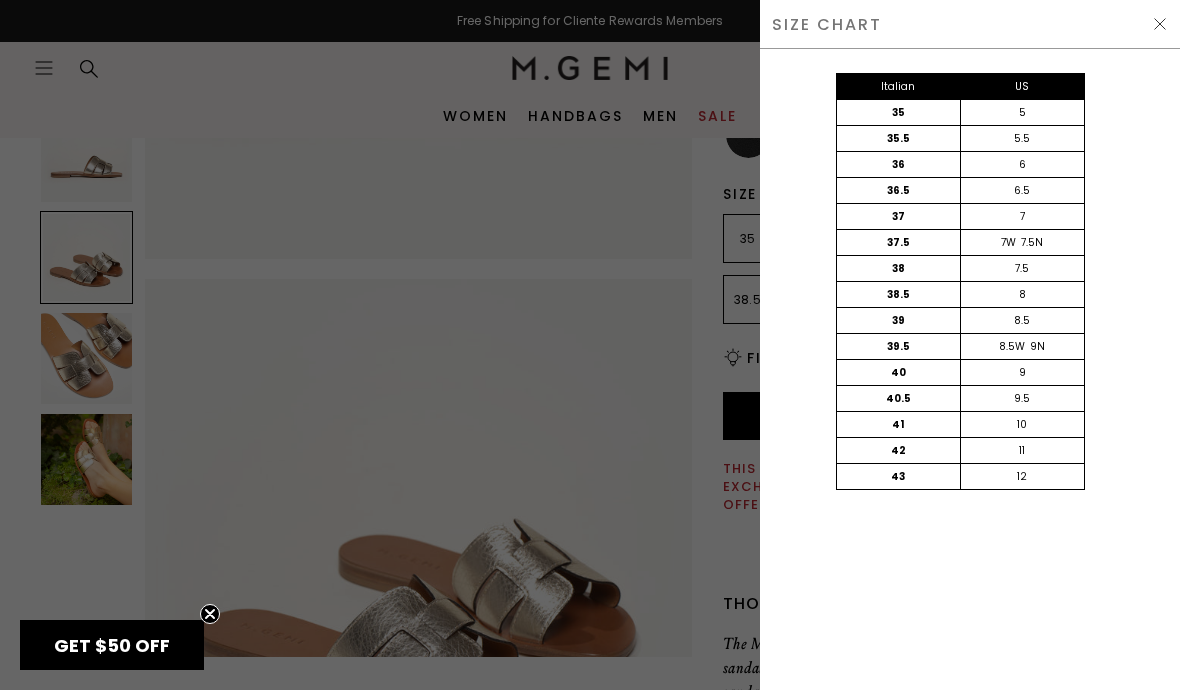 click at bounding box center [1160, 24] 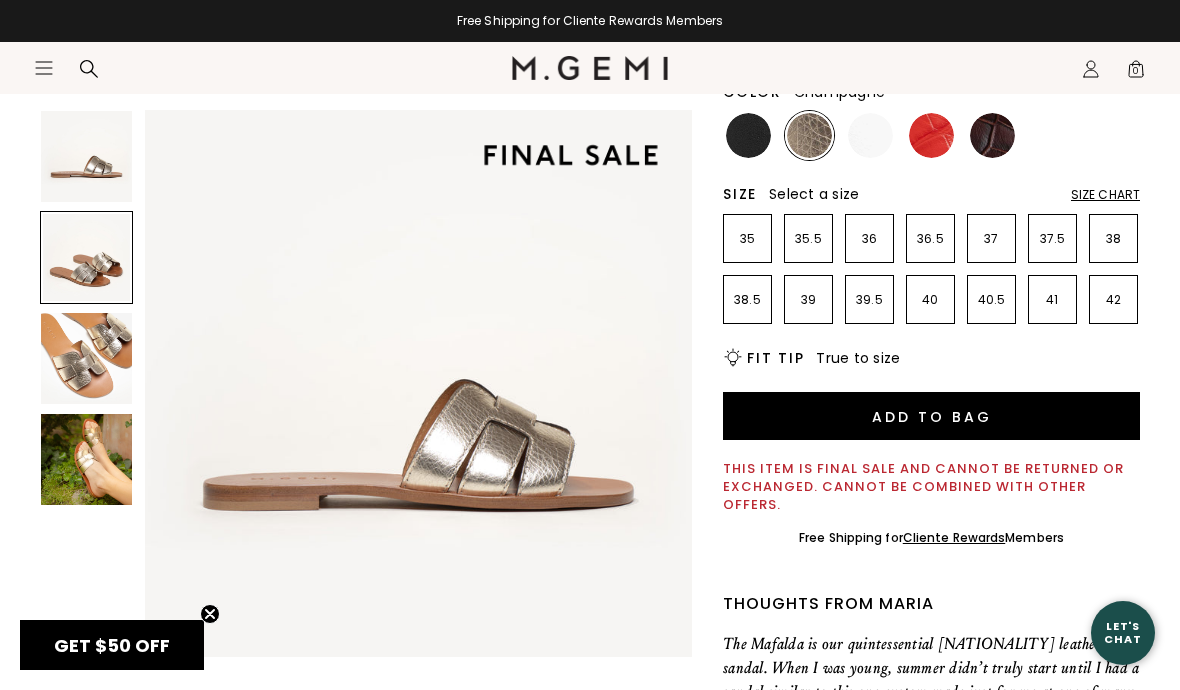 scroll, scrollTop: 61, scrollLeft: 0, axis: vertical 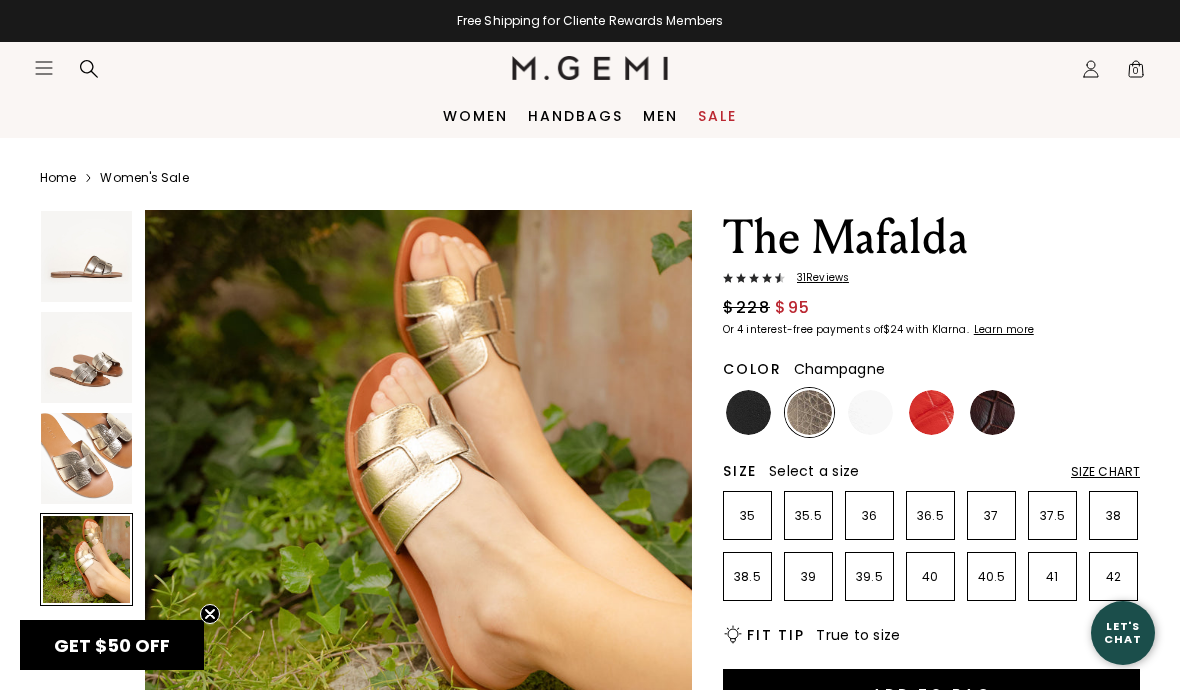 click on "Icons/20x20/hamburger@2x" 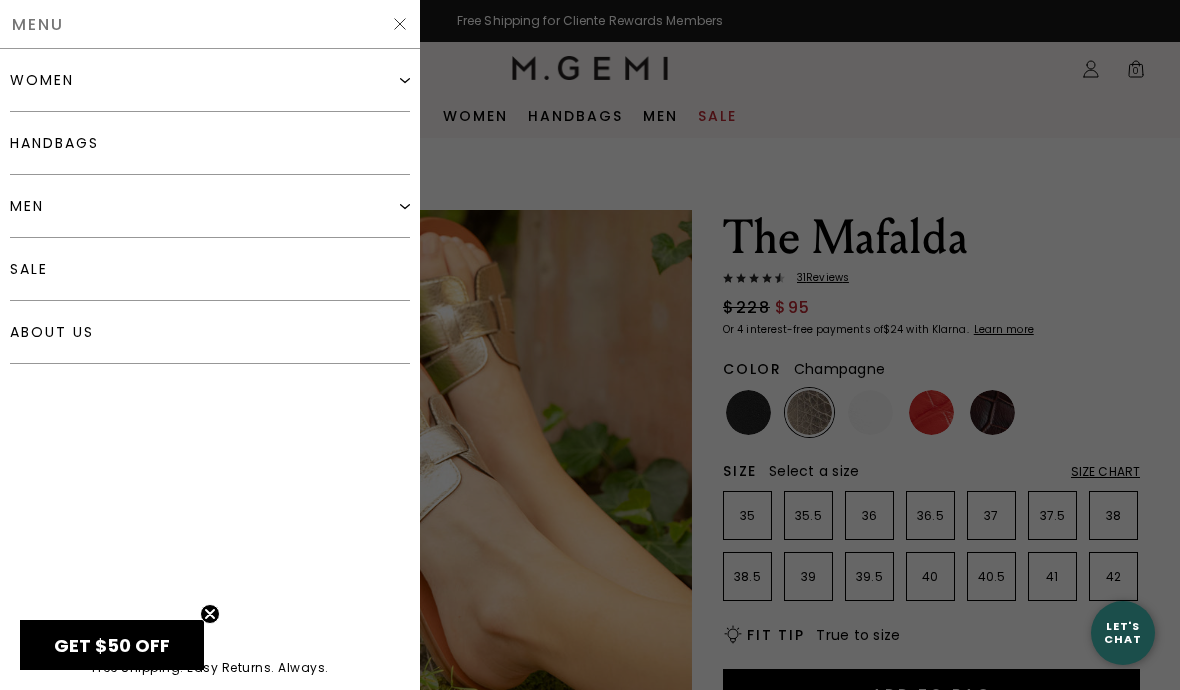 click on "women" at bounding box center [42, 80] 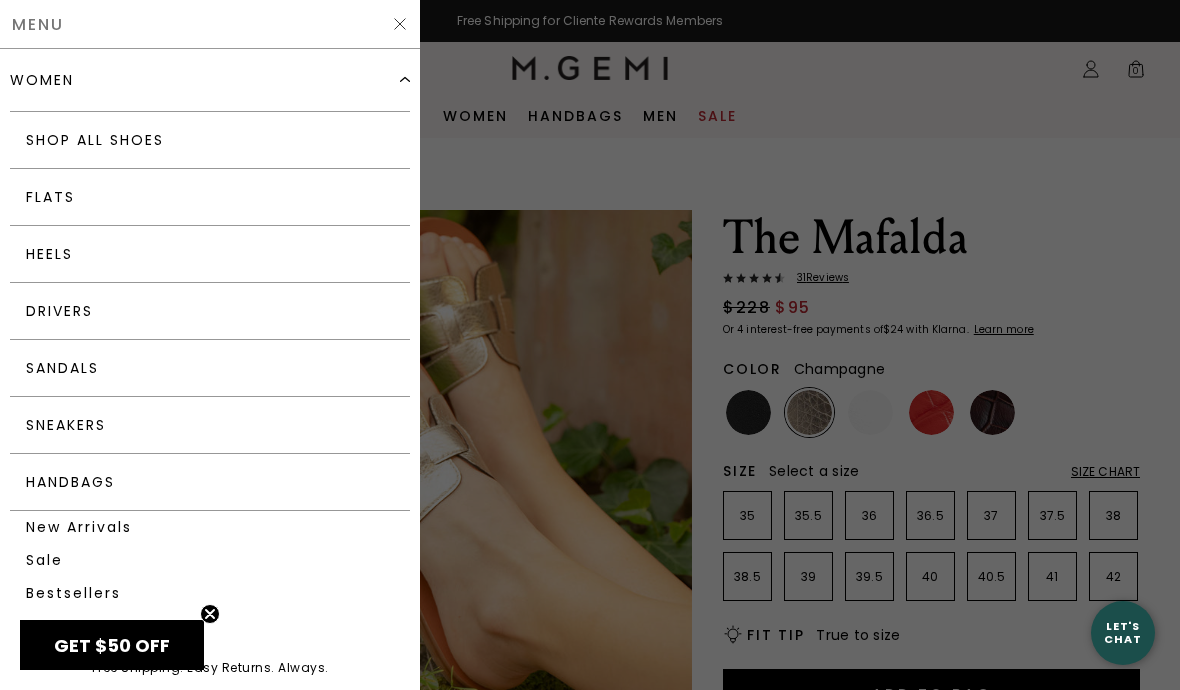 click on "Sandals" at bounding box center (210, 368) 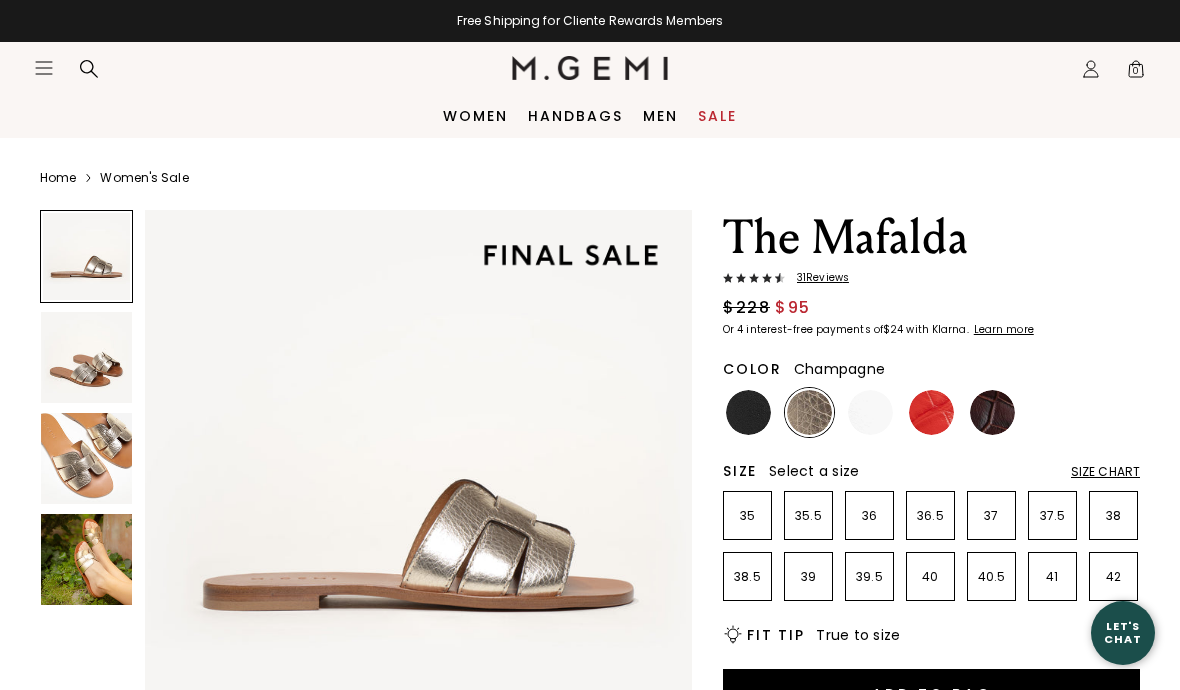 scroll, scrollTop: 0, scrollLeft: 0, axis: both 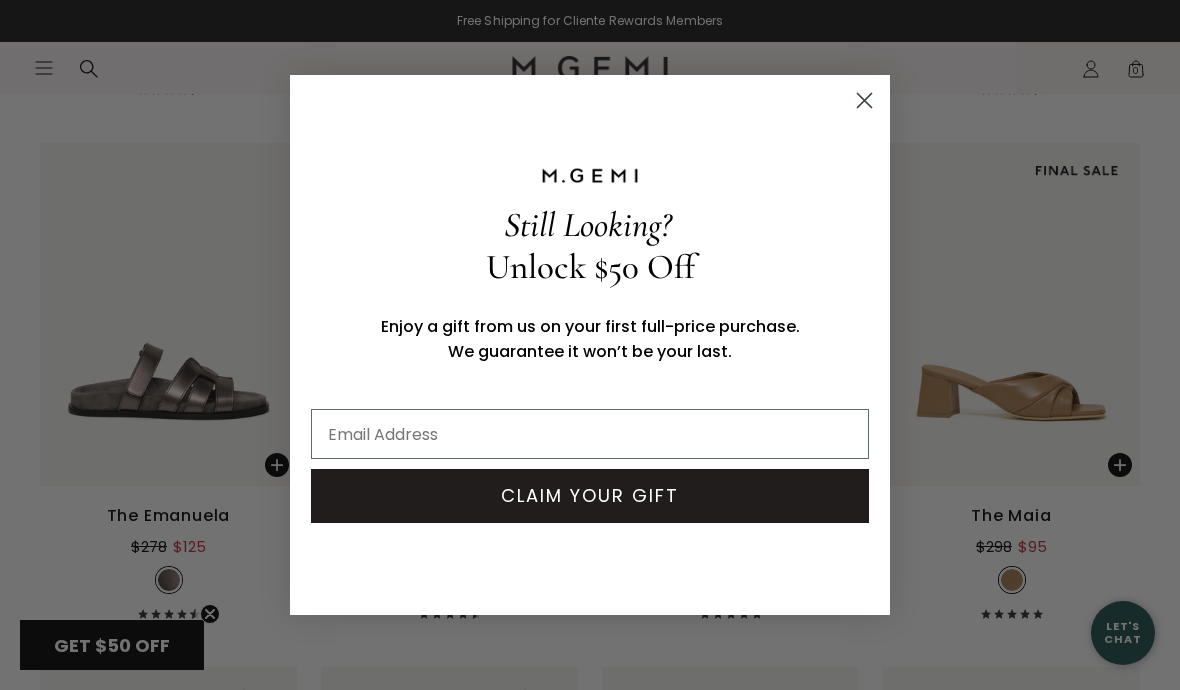 click 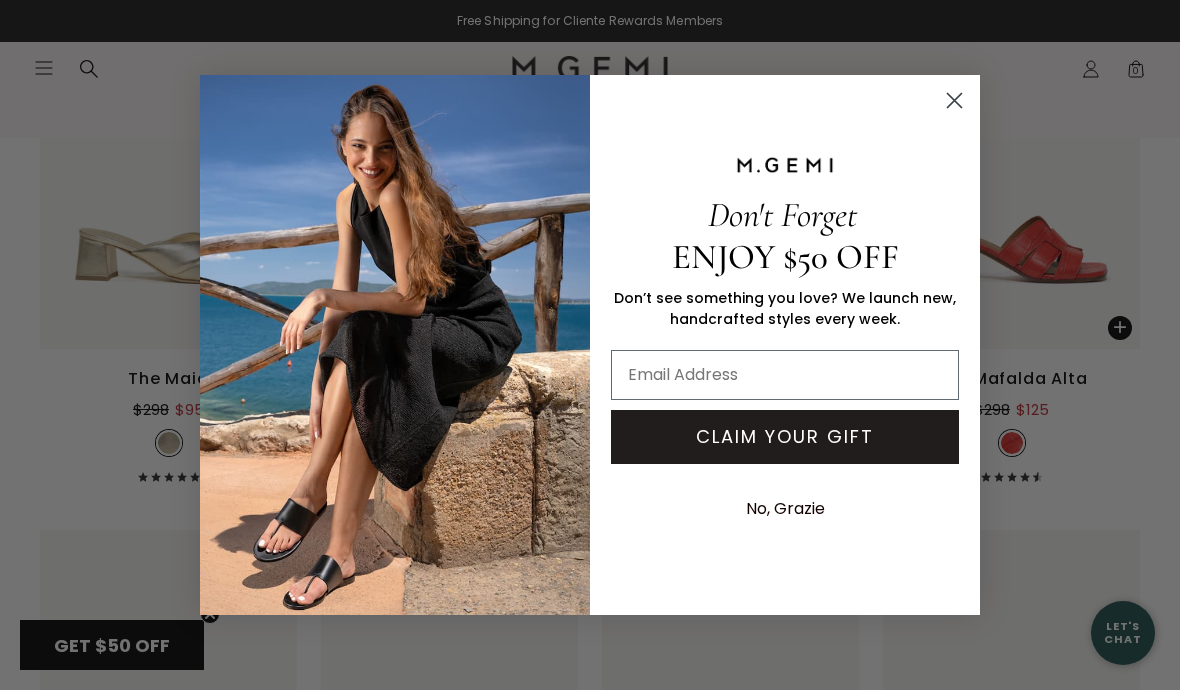 scroll, scrollTop: 6738, scrollLeft: 0, axis: vertical 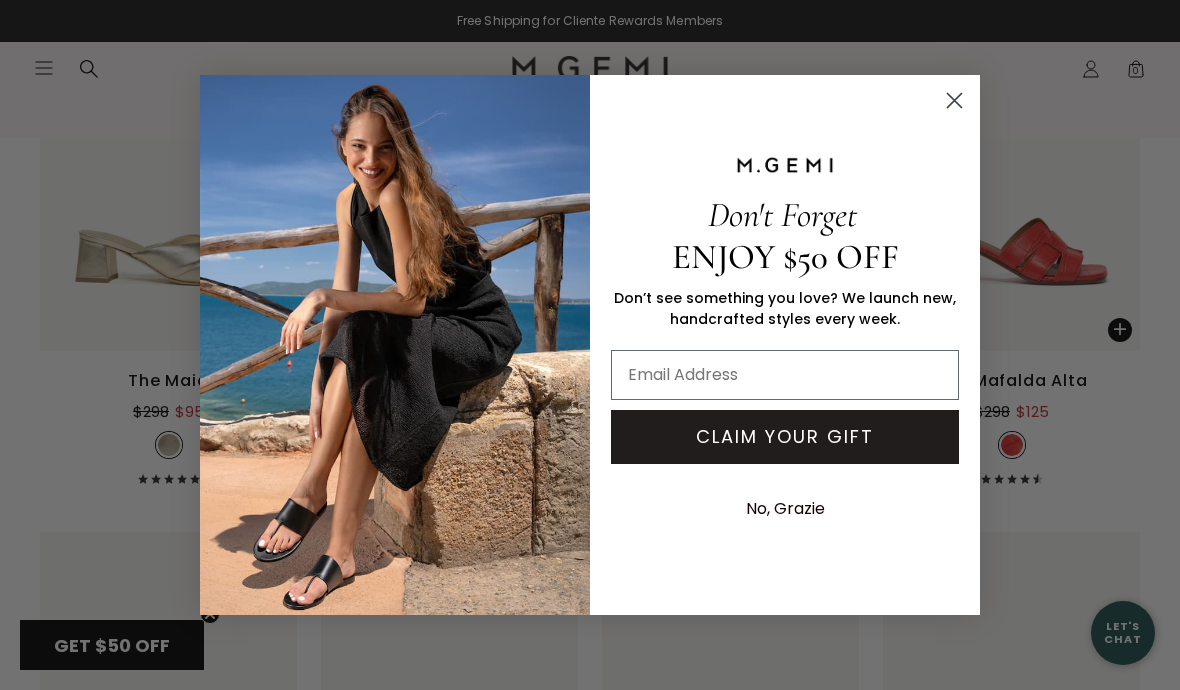 click 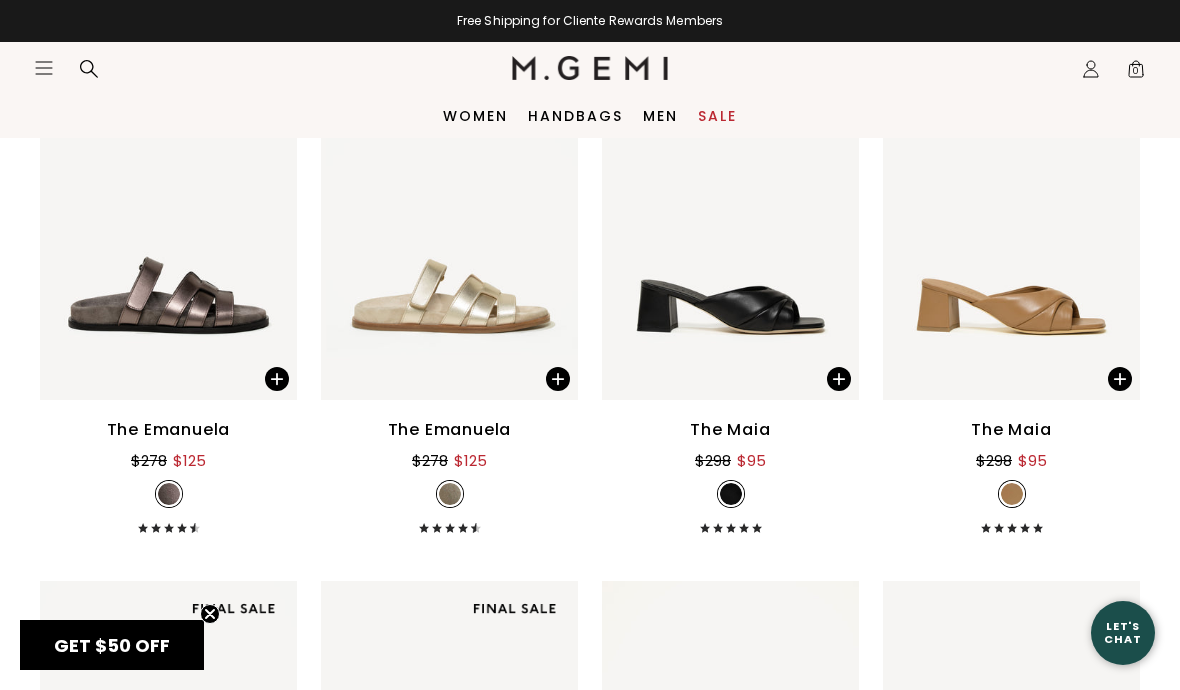scroll, scrollTop: 6164, scrollLeft: 0, axis: vertical 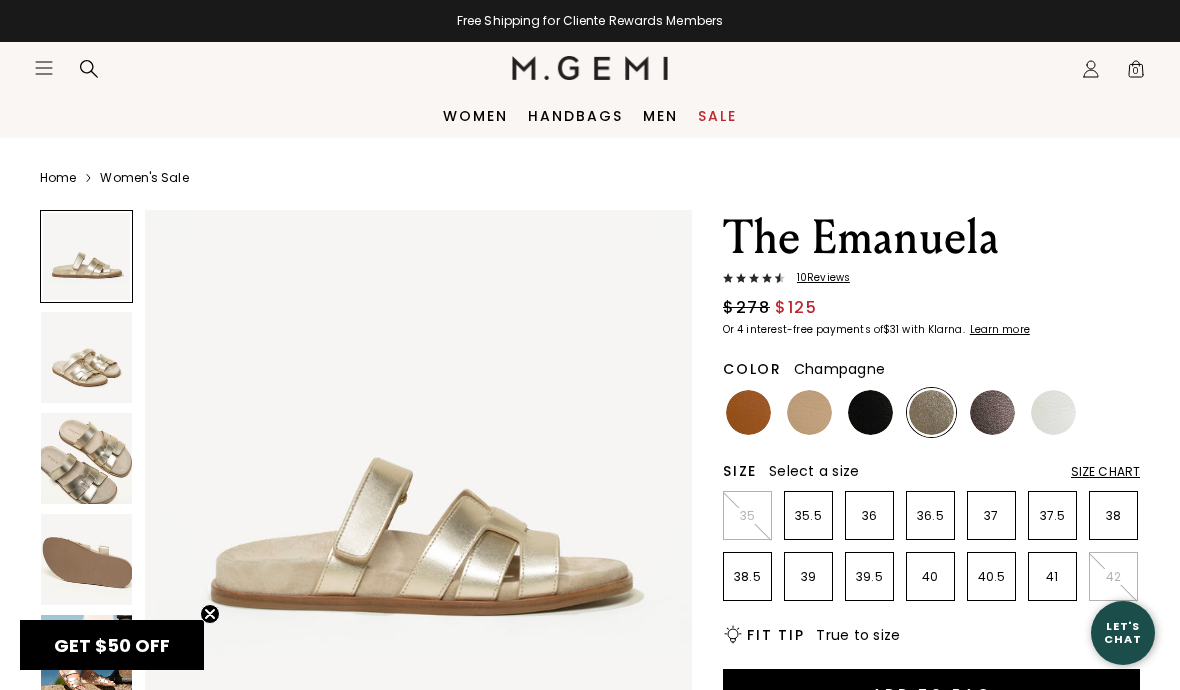 click at bounding box center [86, 458] 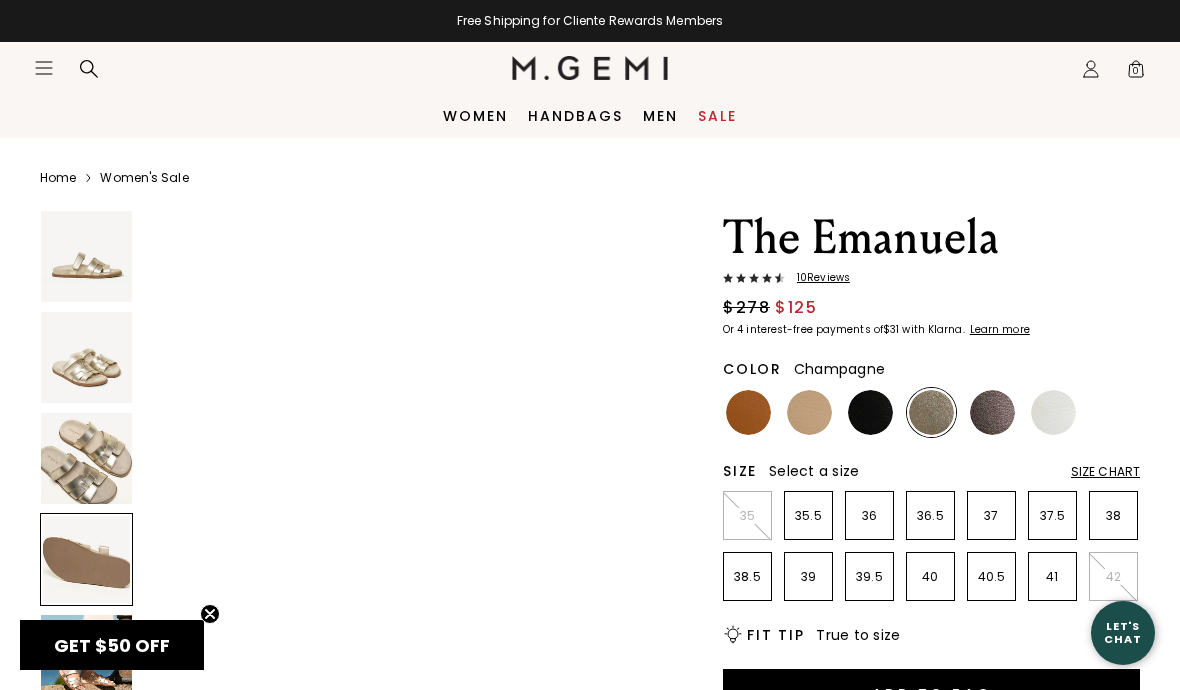 scroll, scrollTop: 1850, scrollLeft: 0, axis: vertical 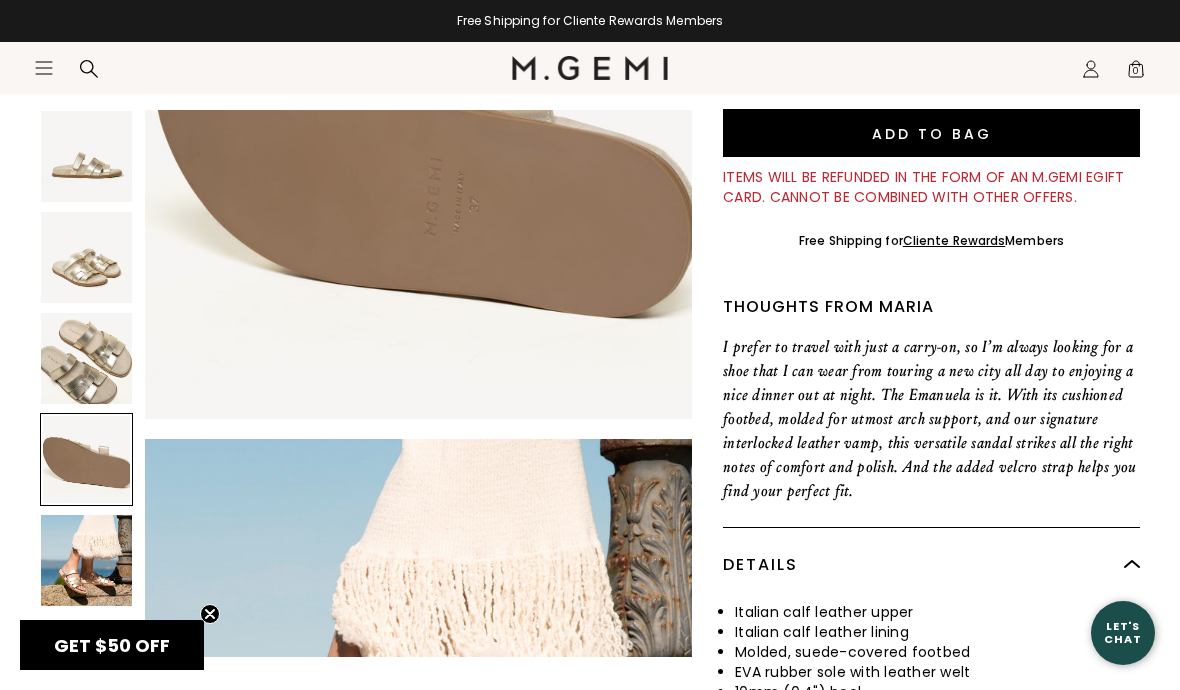 click at bounding box center (86, 560) 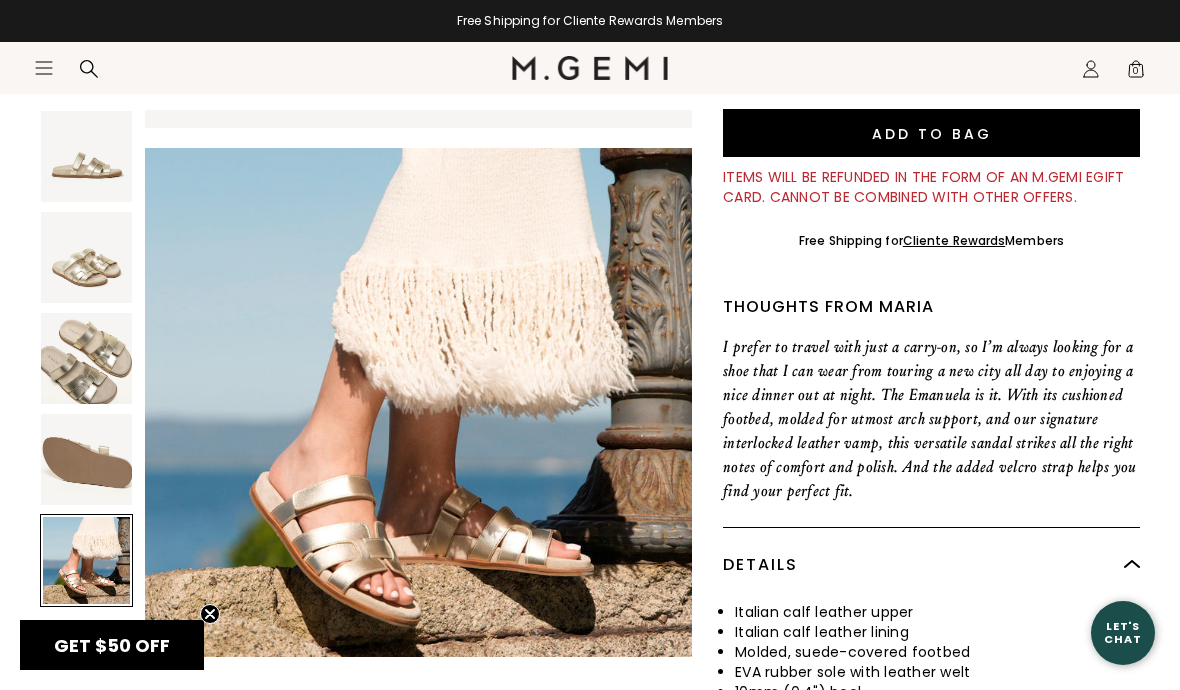scroll, scrollTop: 2268, scrollLeft: 0, axis: vertical 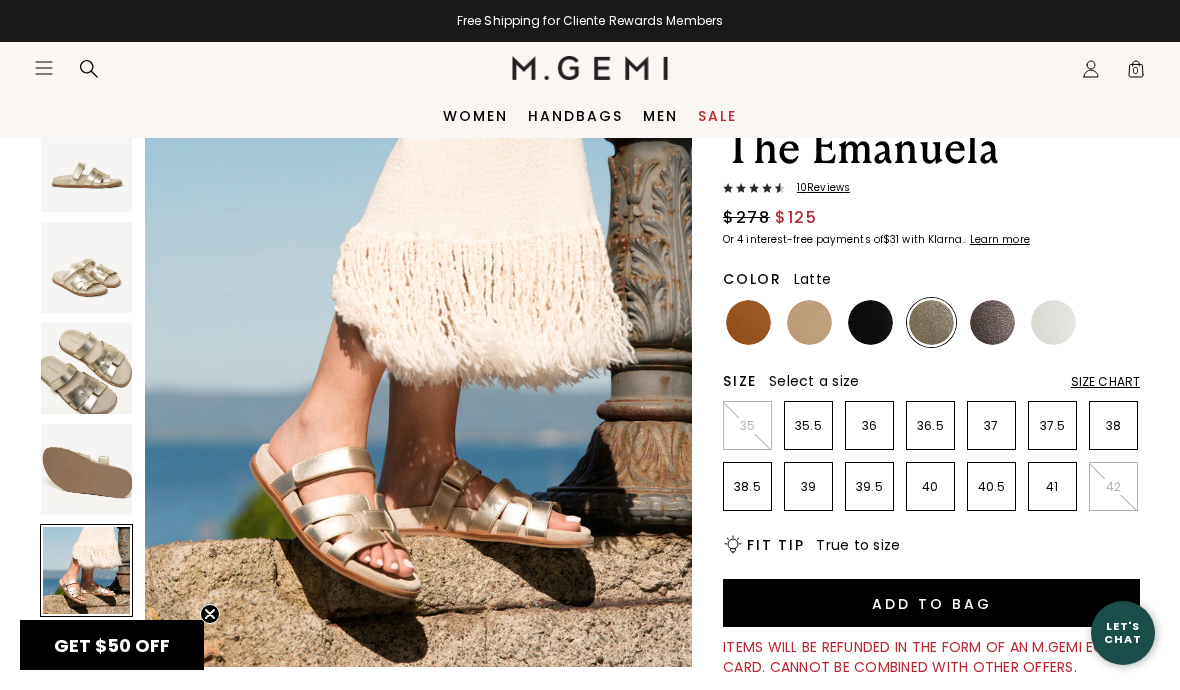 click at bounding box center [809, 322] 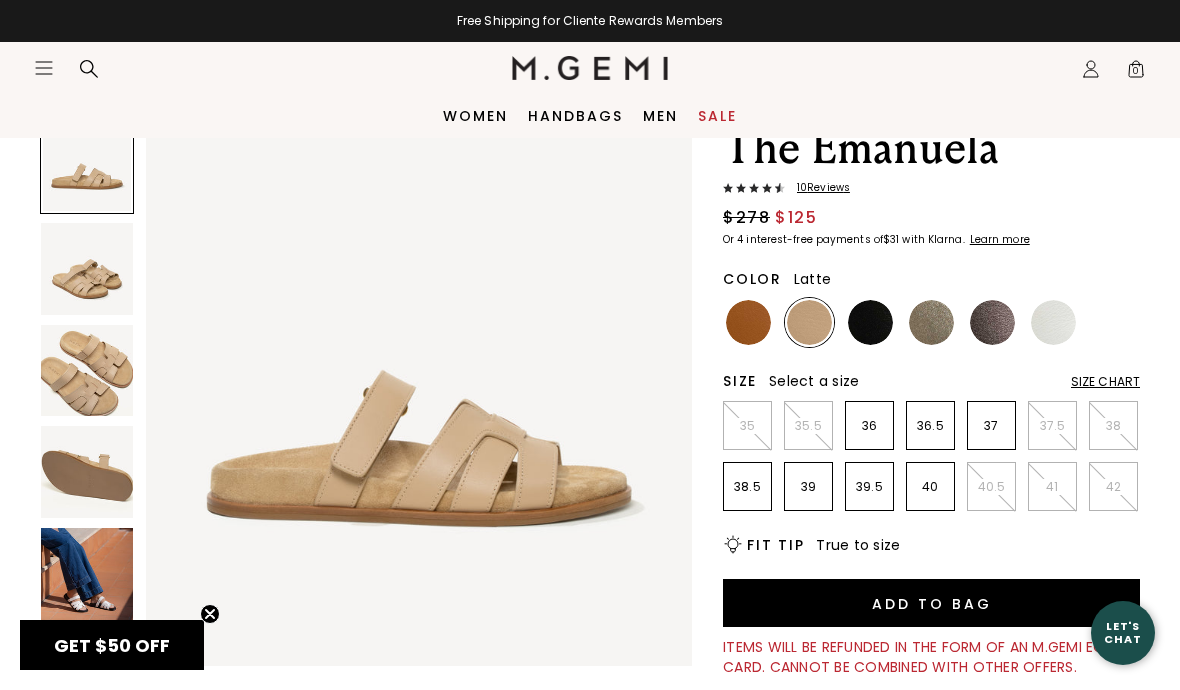 scroll, scrollTop: 0, scrollLeft: 0, axis: both 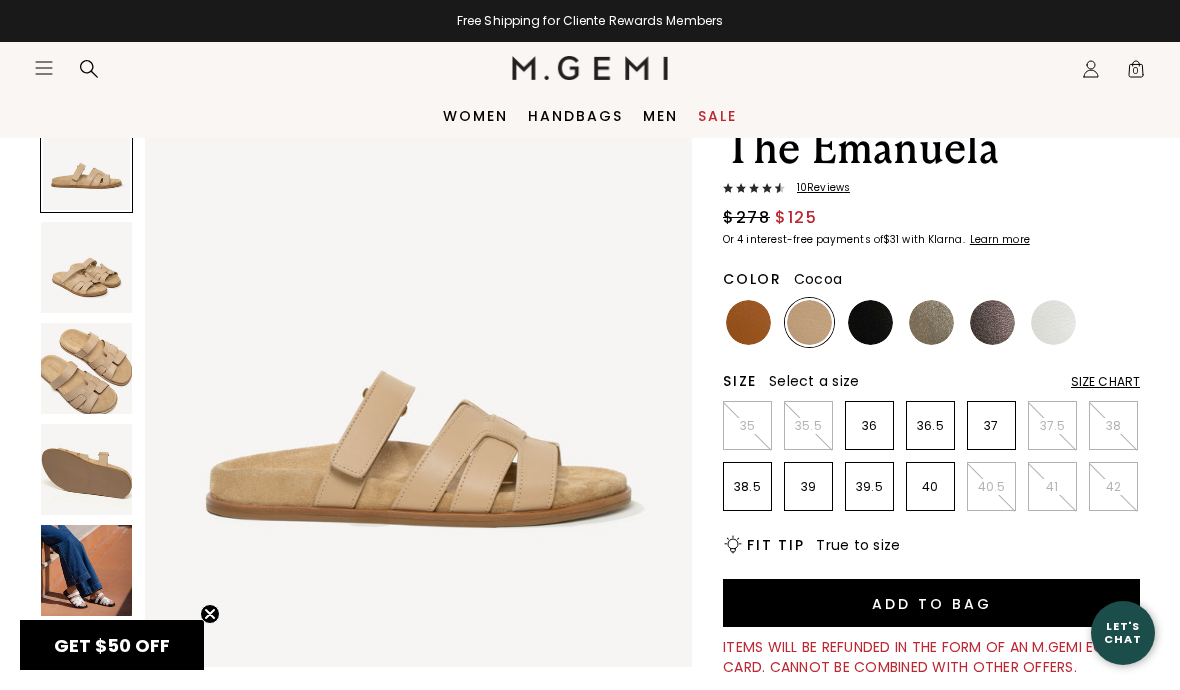 click at bounding box center [992, 322] 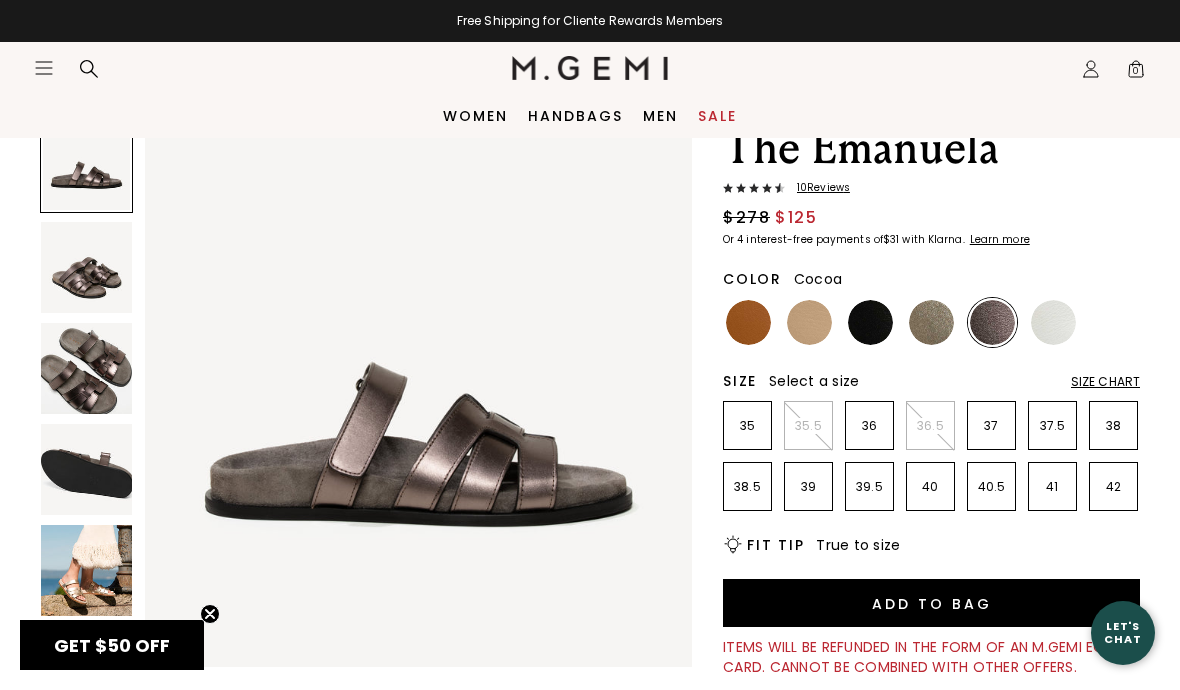 click at bounding box center (1053, 322) 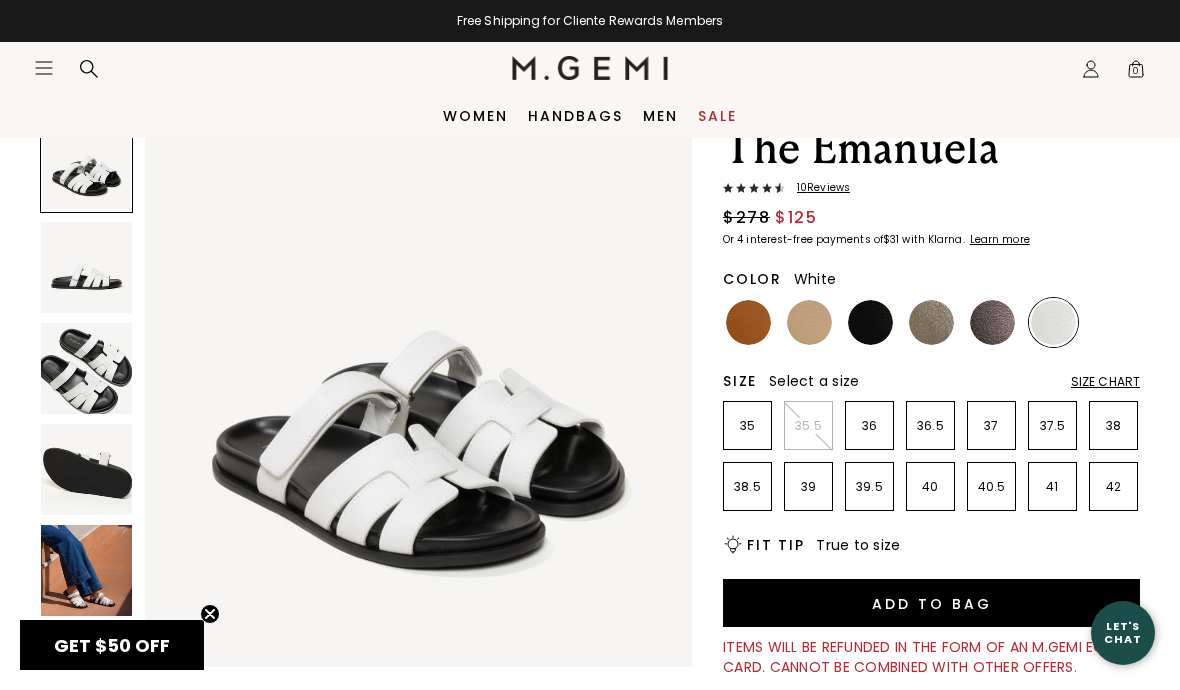 click at bounding box center (870, 322) 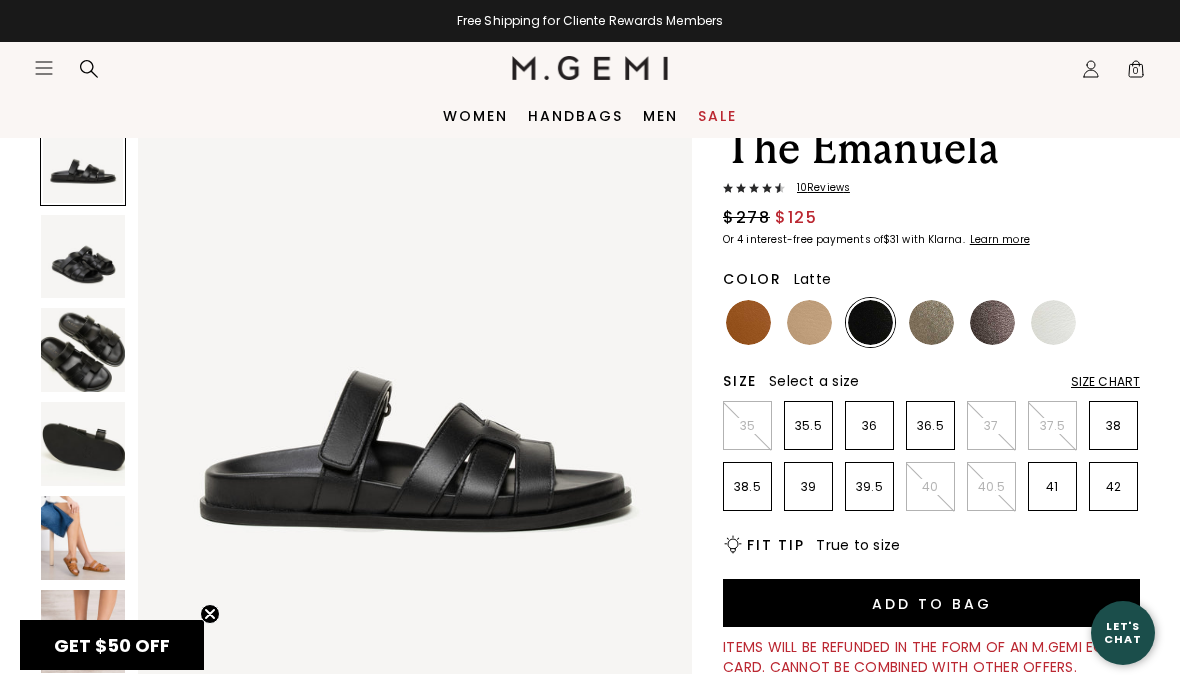 click at bounding box center (809, 322) 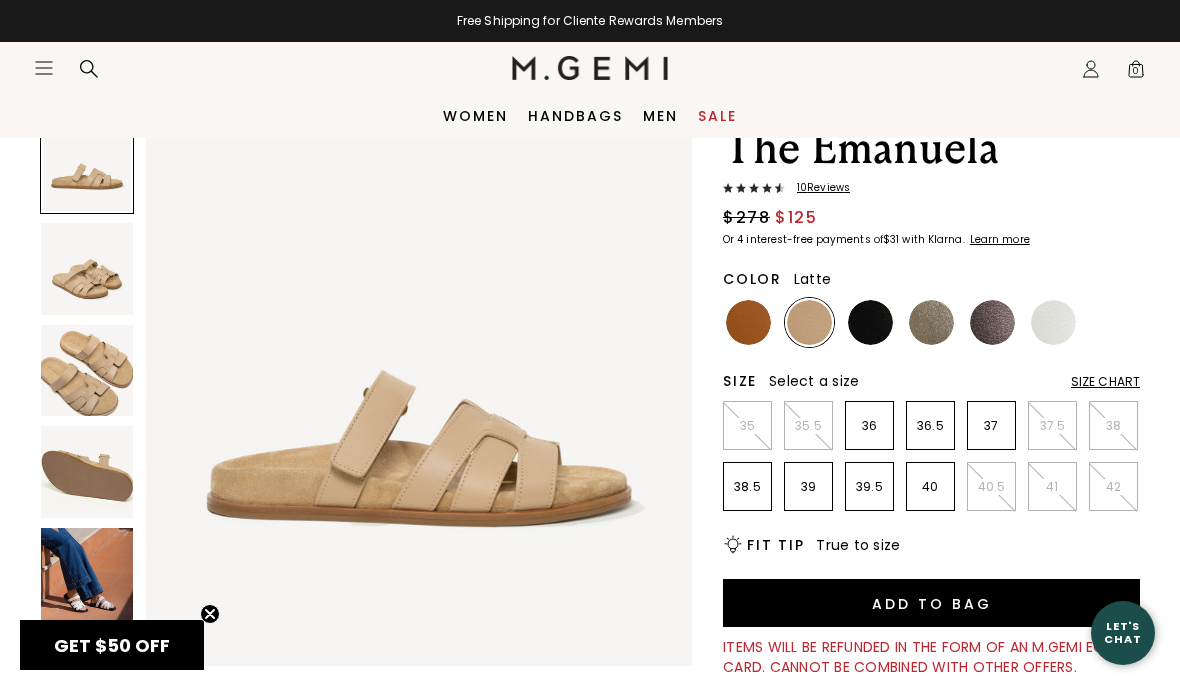 scroll, scrollTop: 0, scrollLeft: 0, axis: both 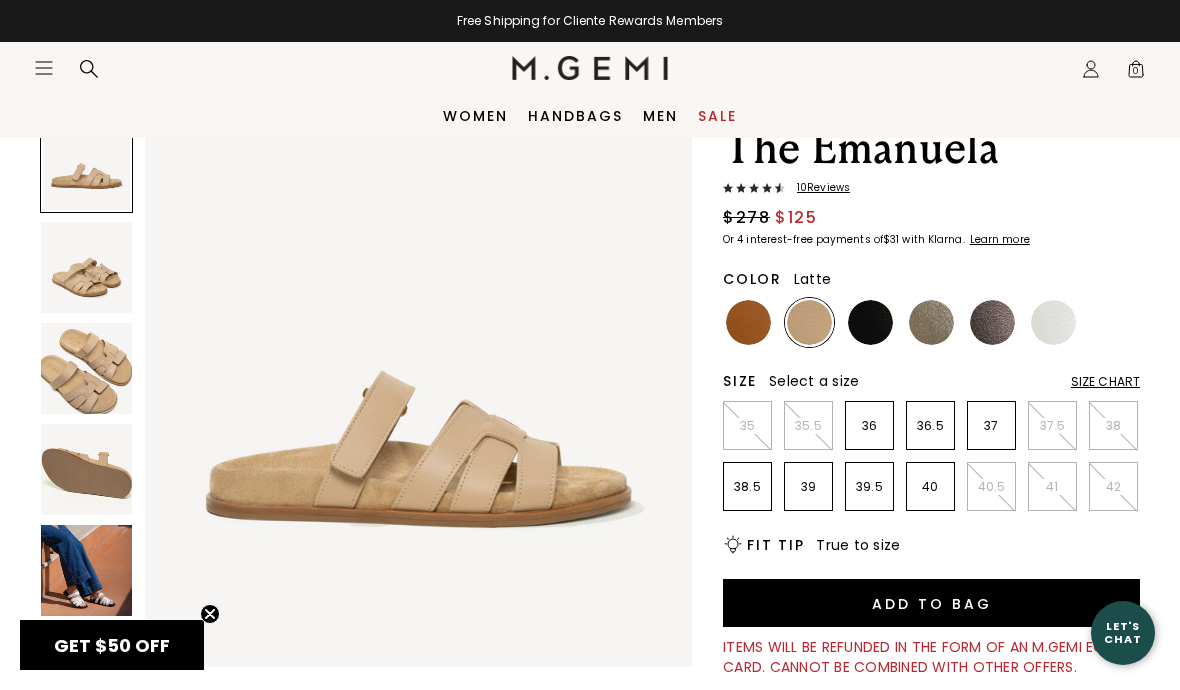 click at bounding box center (931, 322) 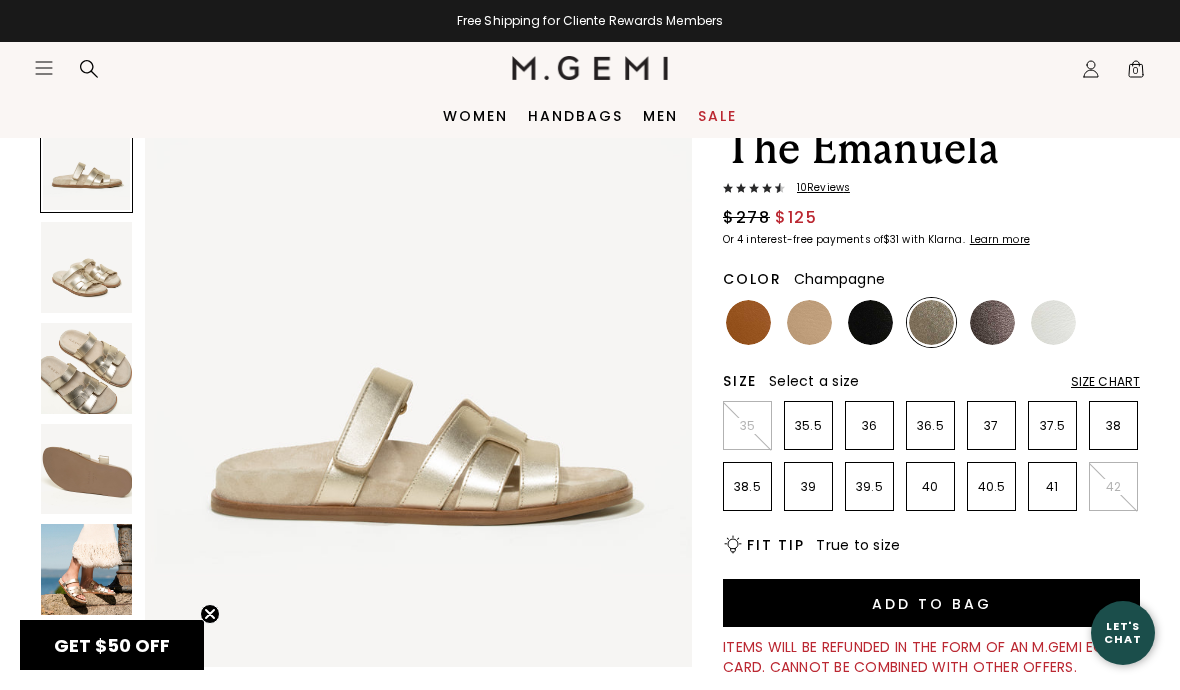 scroll, scrollTop: 0, scrollLeft: 0, axis: both 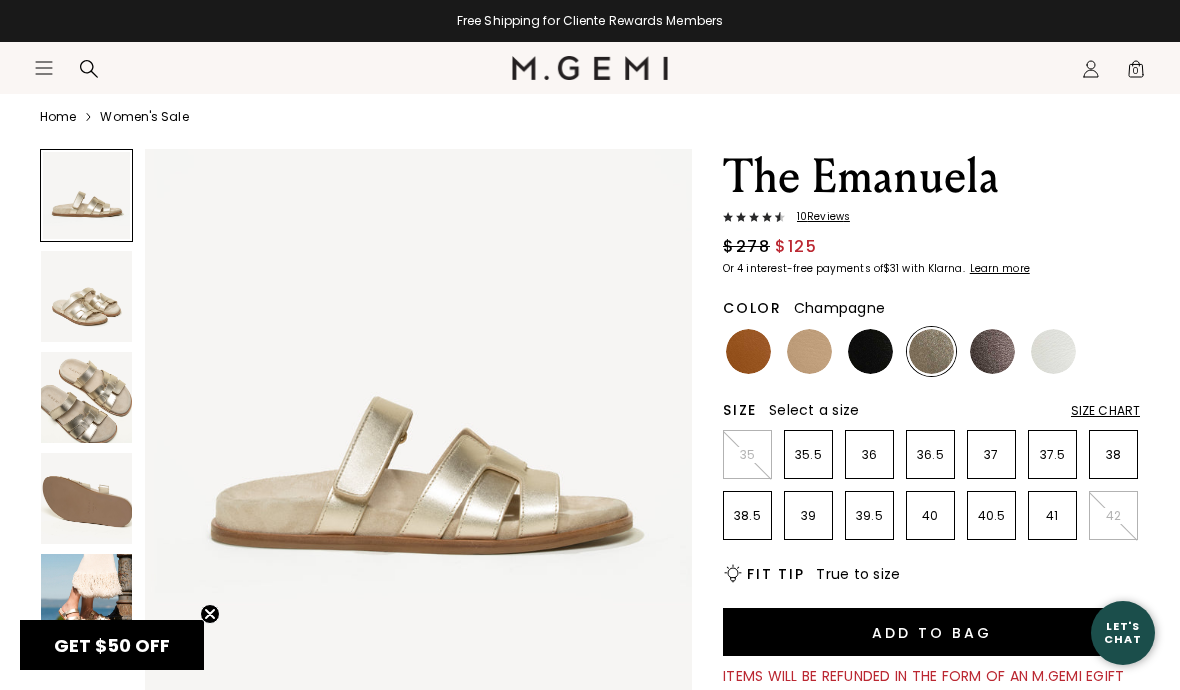 click on "Icons/20x20/hamburger@2x
Women
Shop All Shoes
New Arrivals
Bestsellers
Essentials Our Artisans" at bounding box center (273, 68) 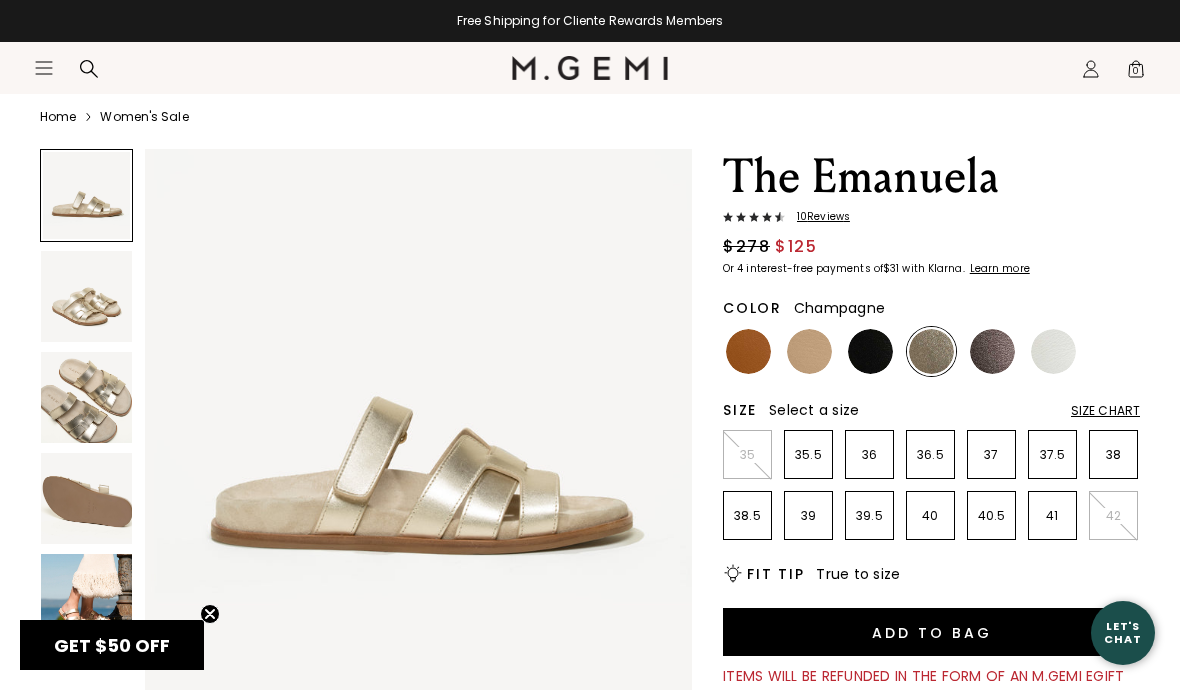 click on "Icons/20x20/hamburger@2x" 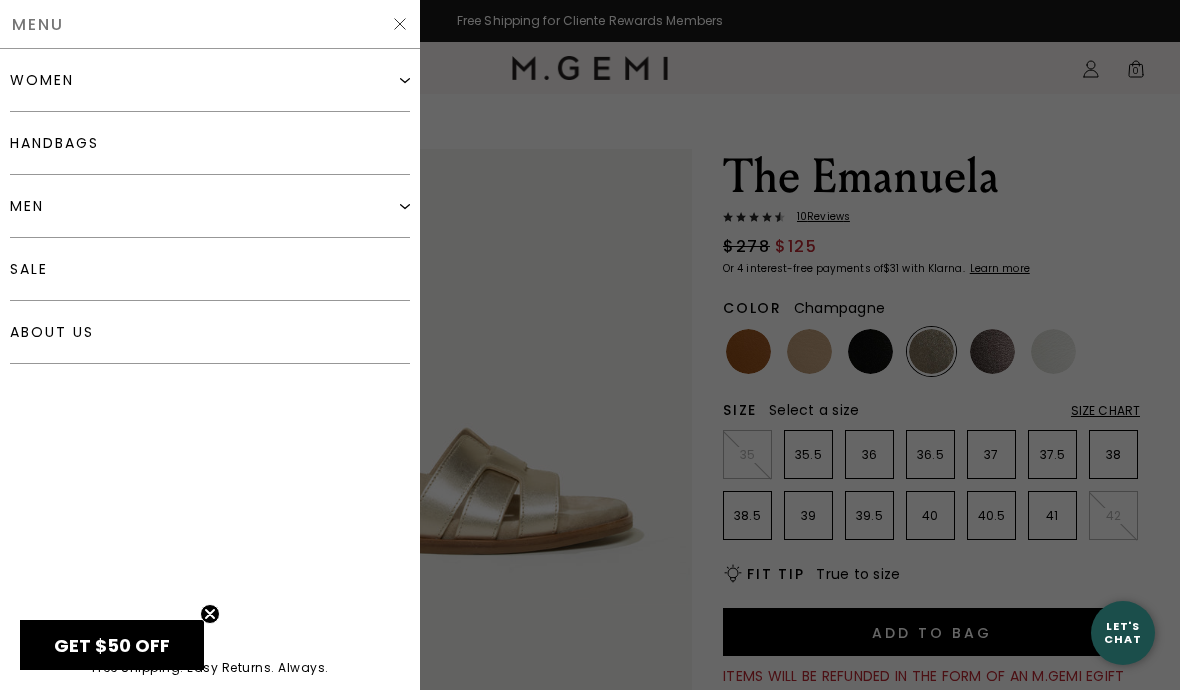 click on "women" at bounding box center (210, 80) 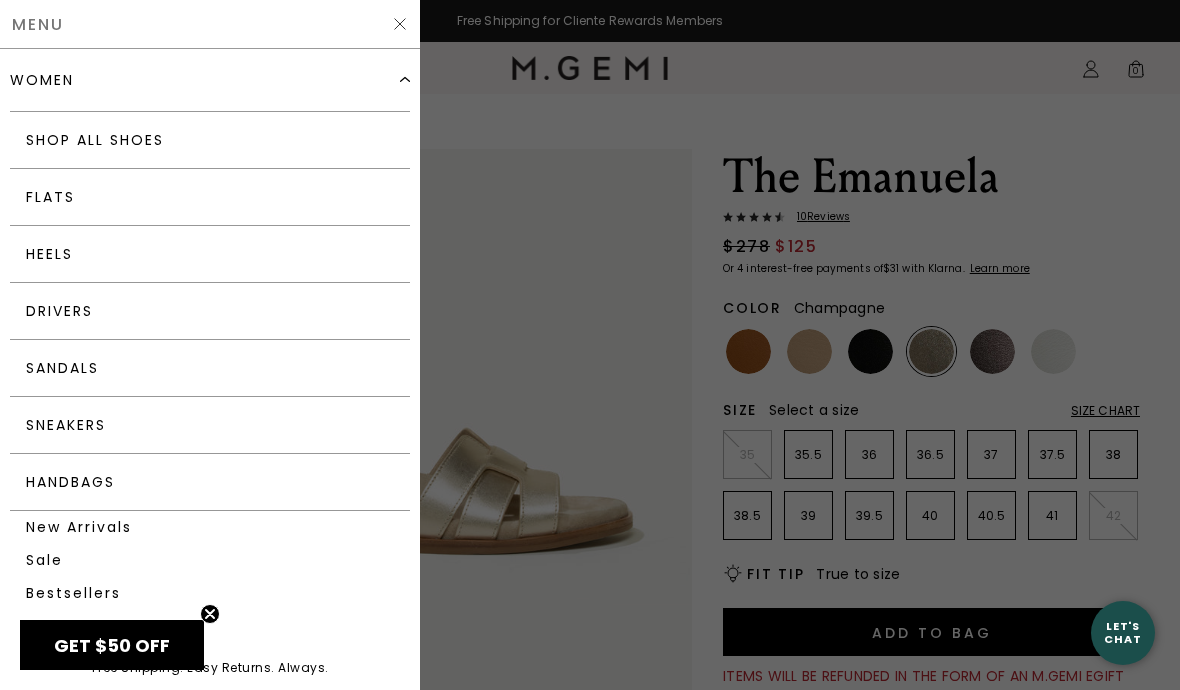 click on "Shop All Shoes" at bounding box center [210, 140] 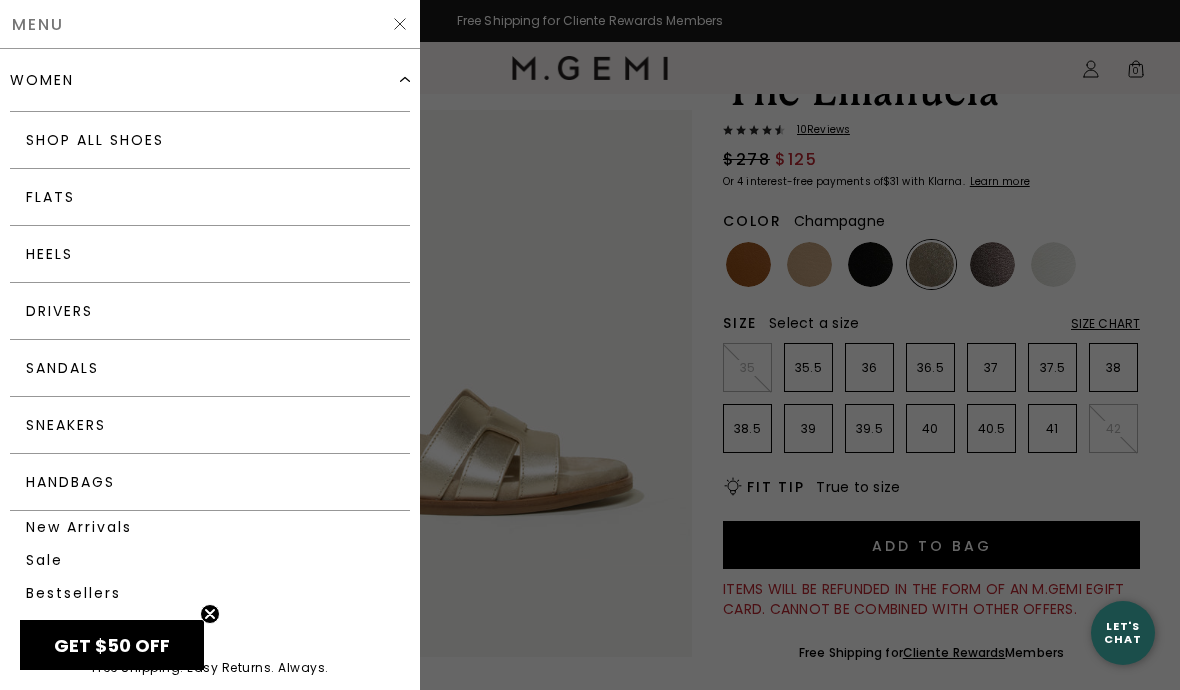 click on "women" at bounding box center (42, 80) 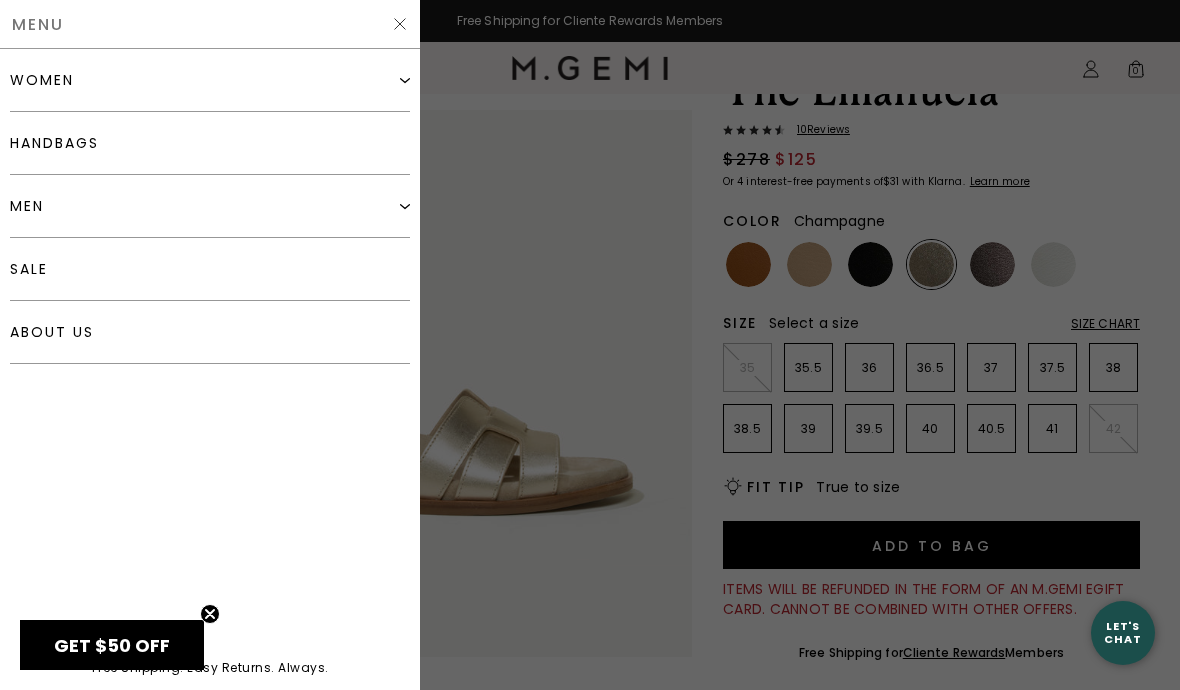 click on "women" at bounding box center (42, 80) 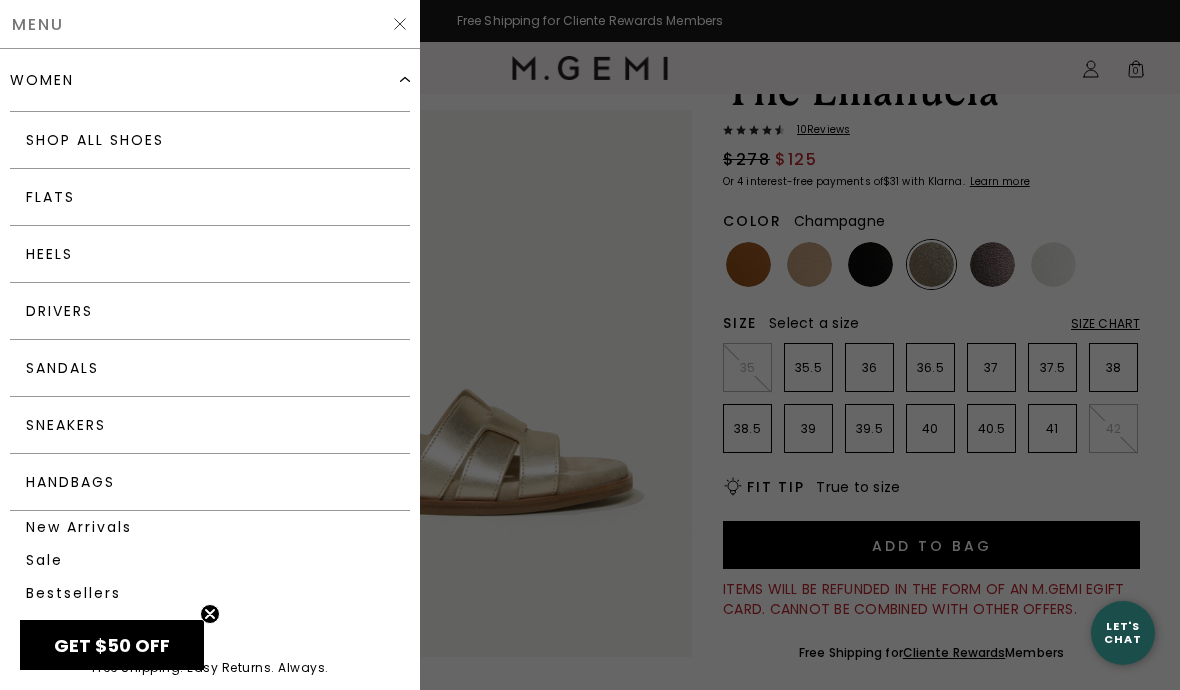 click on "Shop All Shoes" at bounding box center (210, 140) 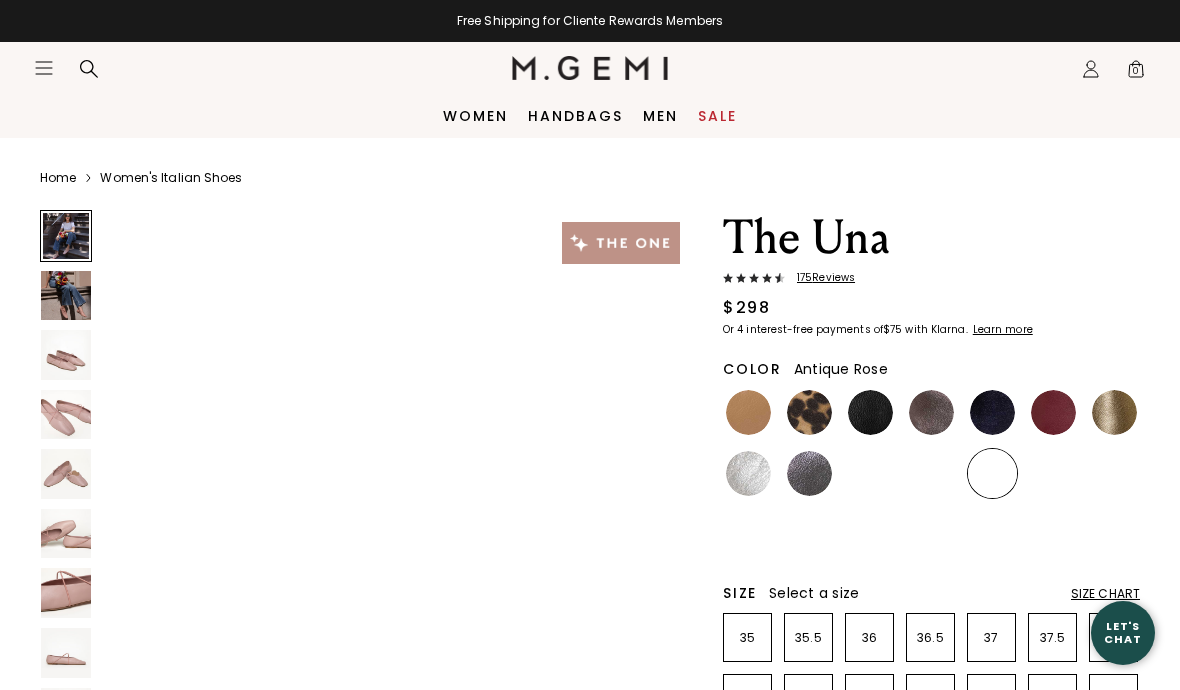 scroll, scrollTop: 0, scrollLeft: 0, axis: both 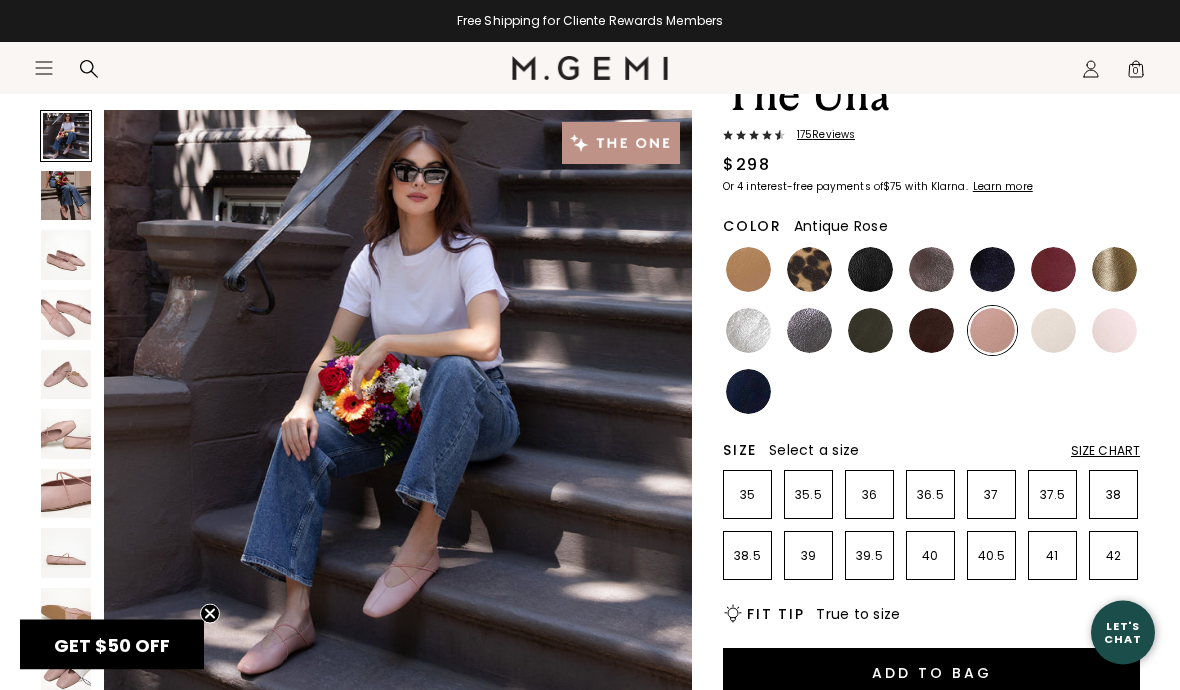 click at bounding box center [66, 196] 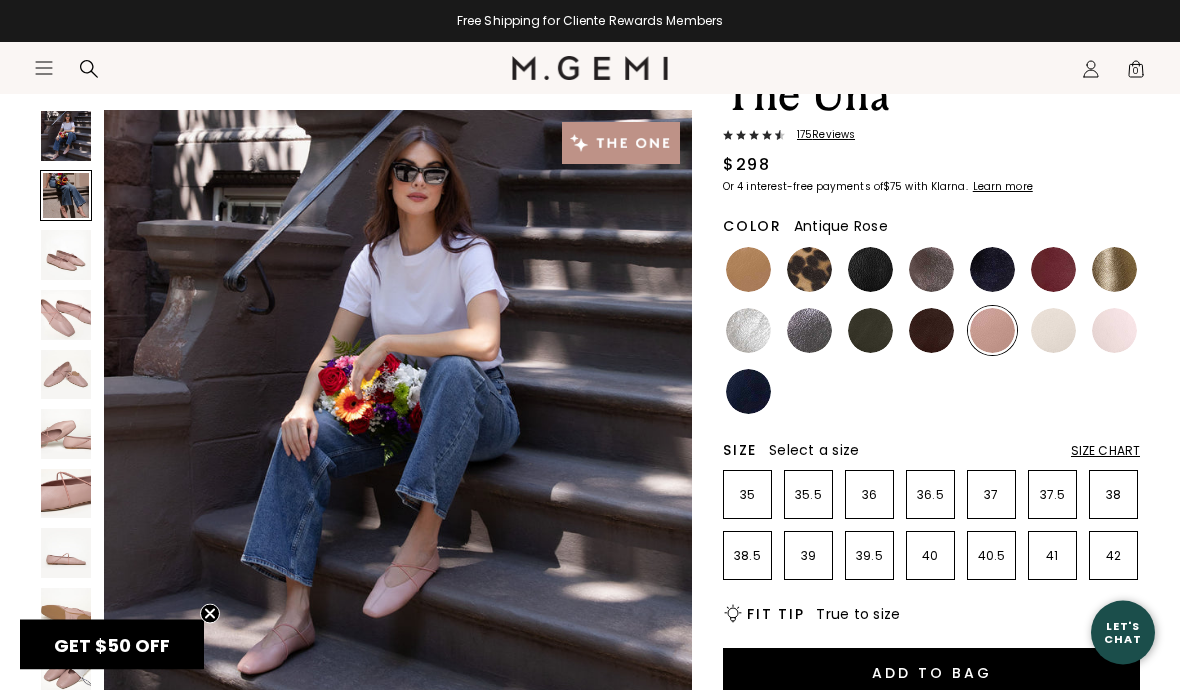 scroll, scrollTop: 143, scrollLeft: 0, axis: vertical 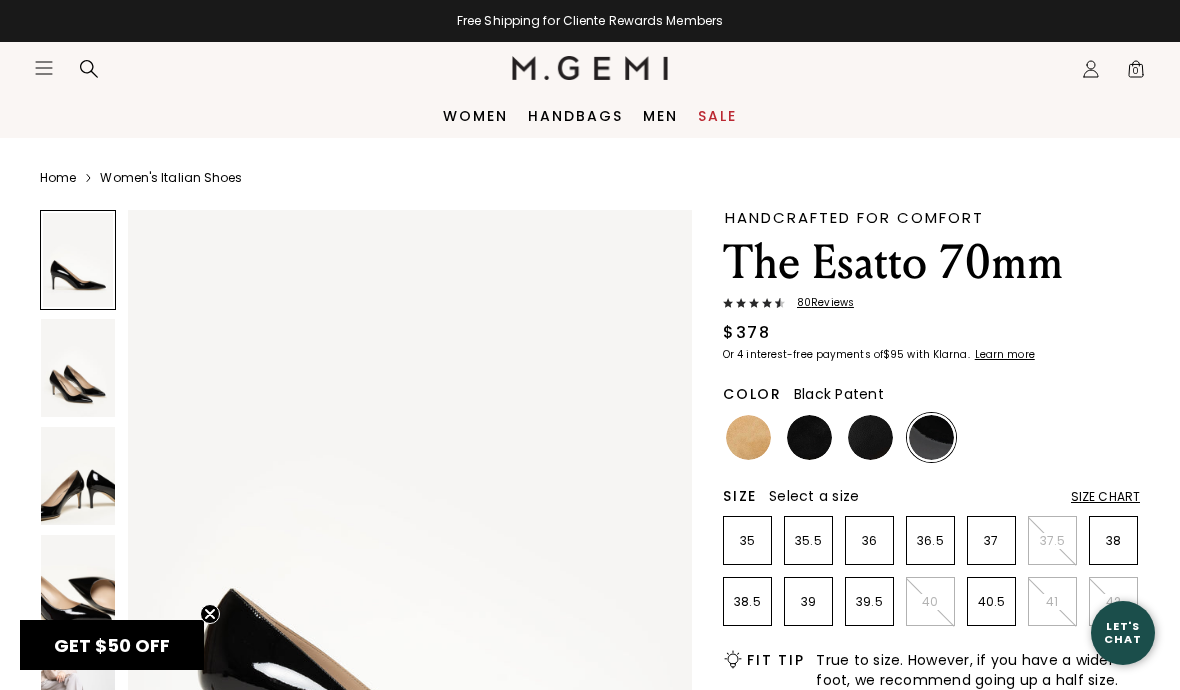 click on "Women's Italian Shoes" at bounding box center [171, 178] 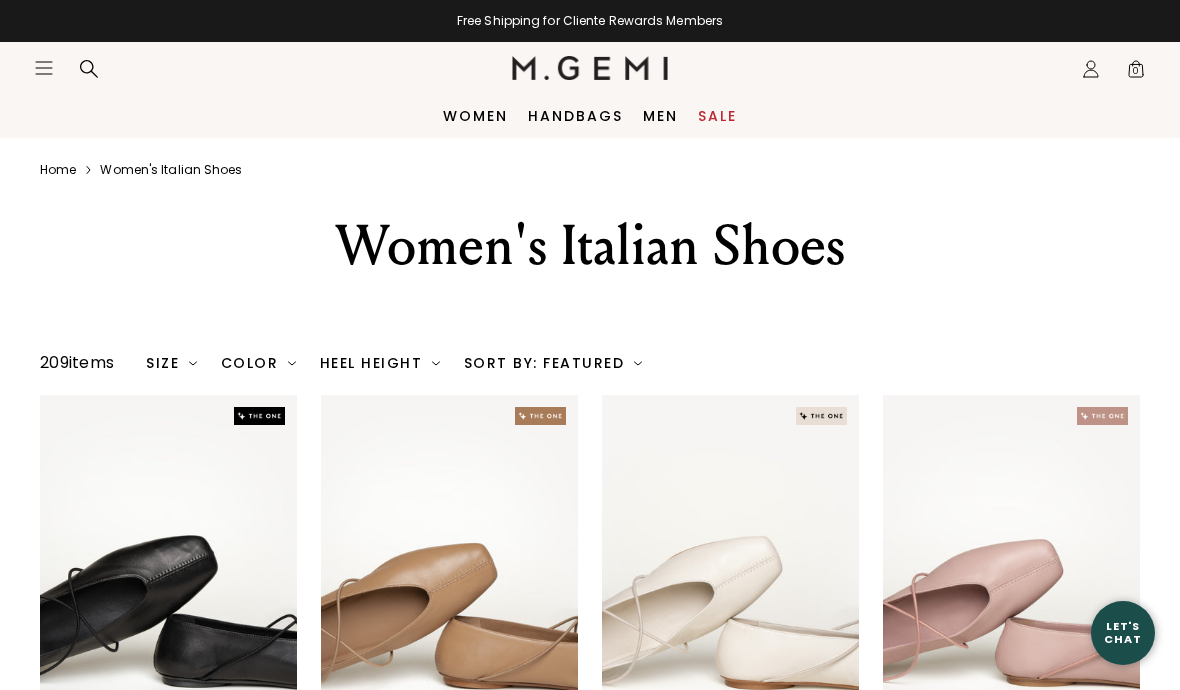 scroll, scrollTop: 0, scrollLeft: 0, axis: both 